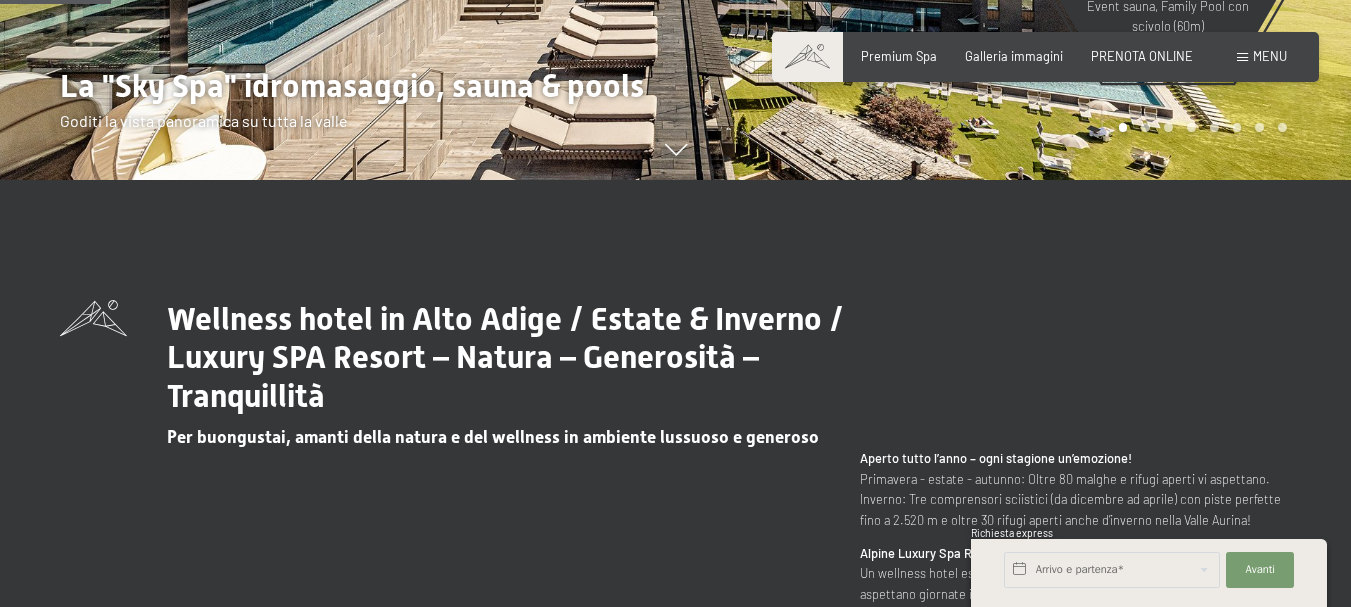 scroll, scrollTop: 0, scrollLeft: 0, axis: both 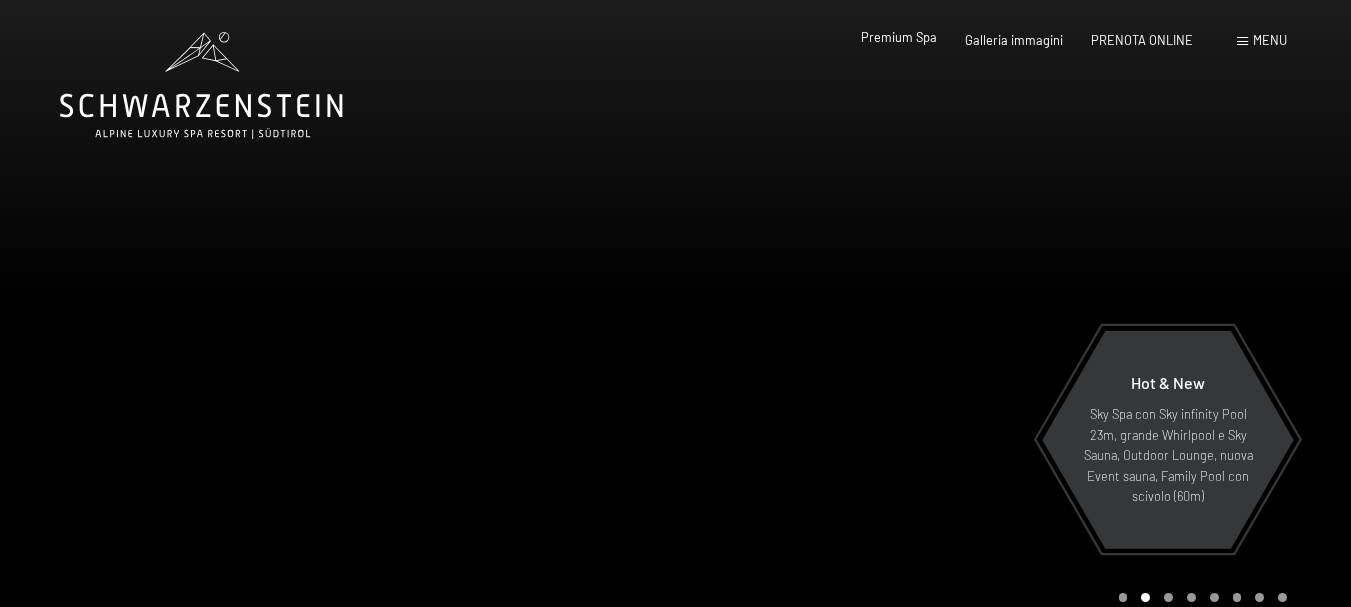 click on "Premium Spa" at bounding box center (899, 37) 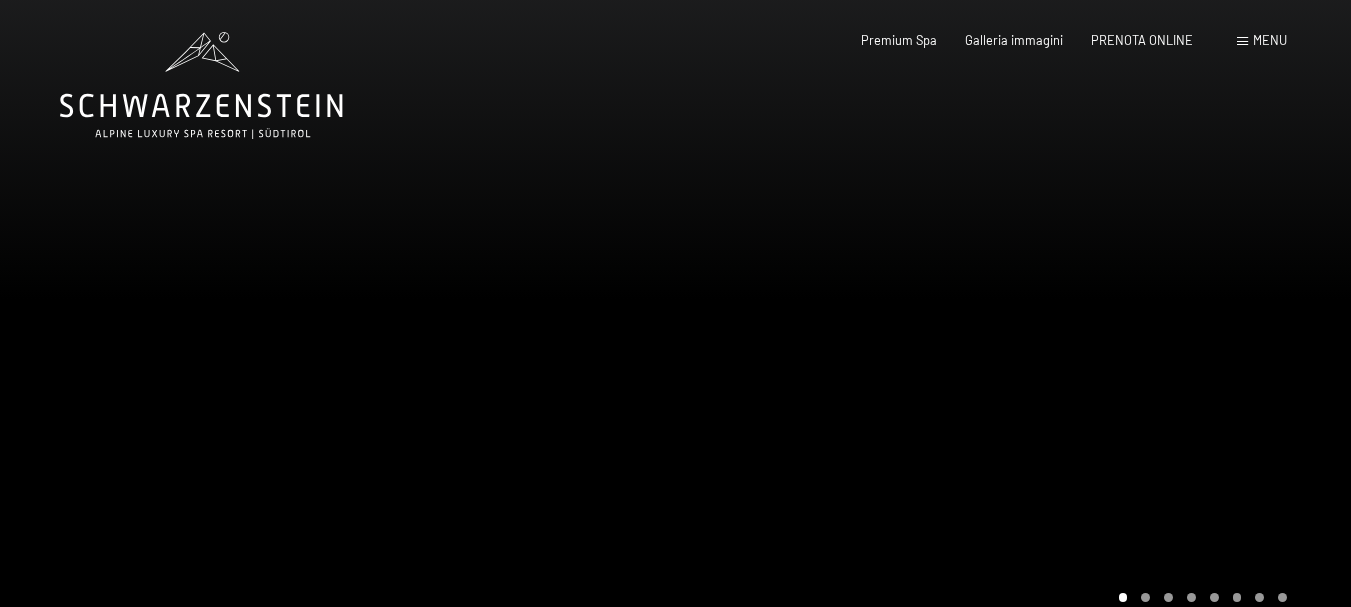 scroll, scrollTop: 0, scrollLeft: 0, axis: both 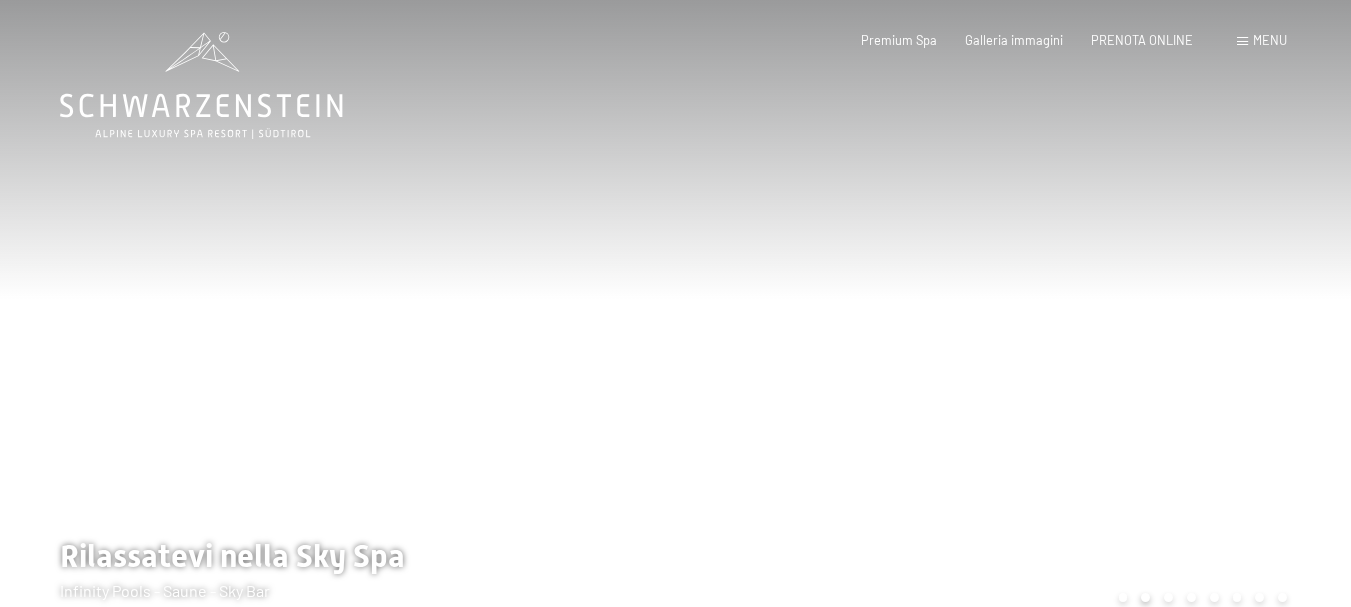 click at bounding box center (1014, 325) 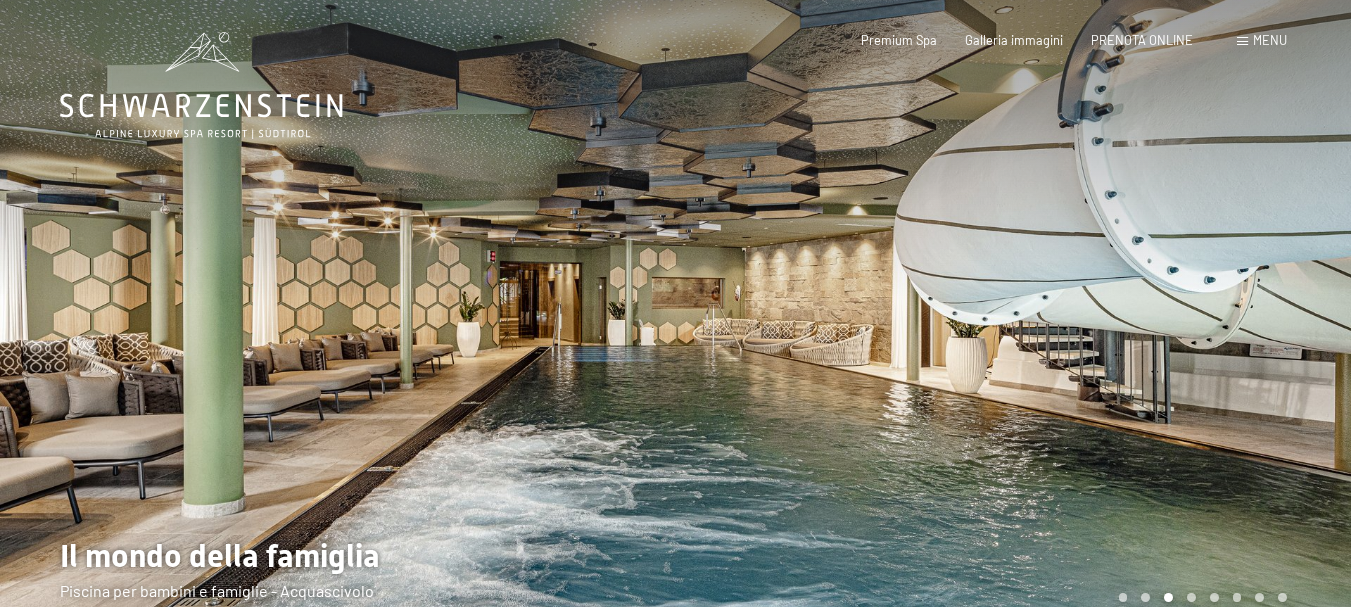 click at bounding box center [338, 325] 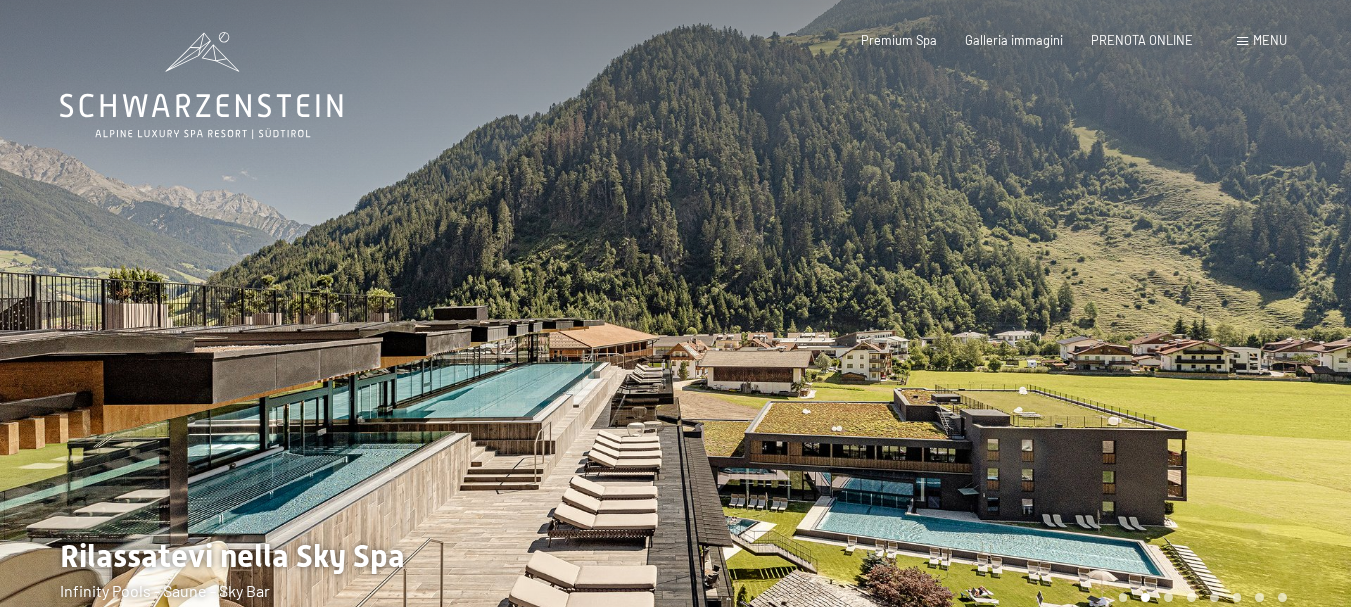 click at bounding box center [338, 325] 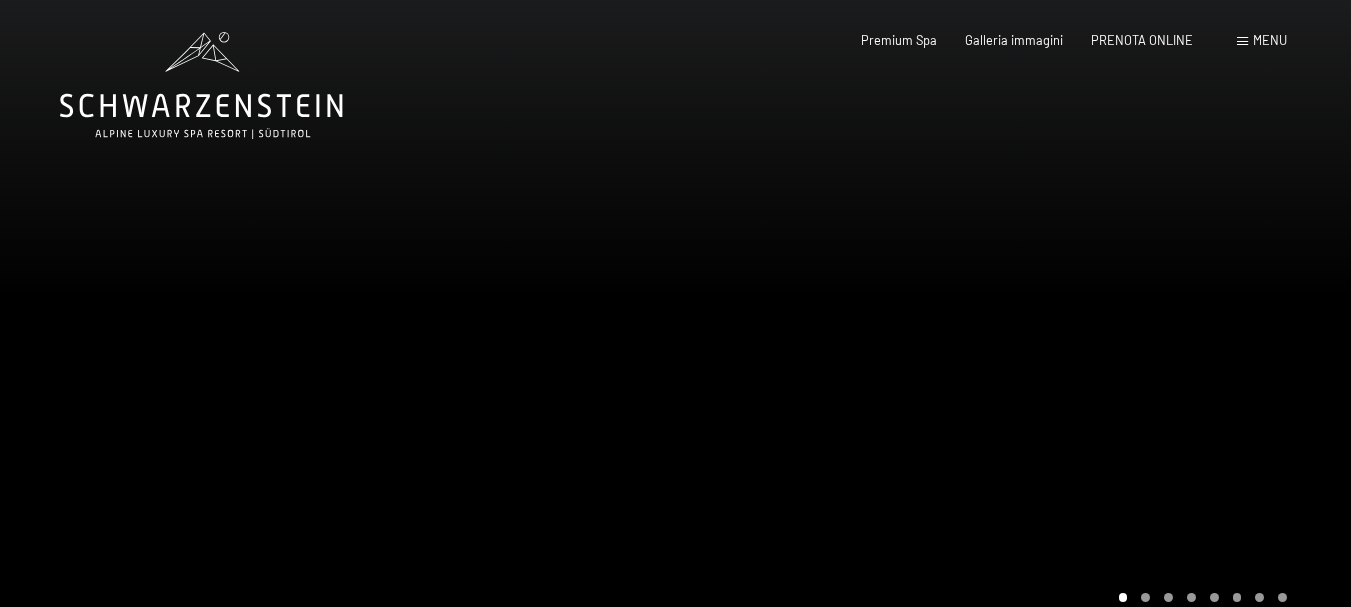 click at bounding box center (338, 325) 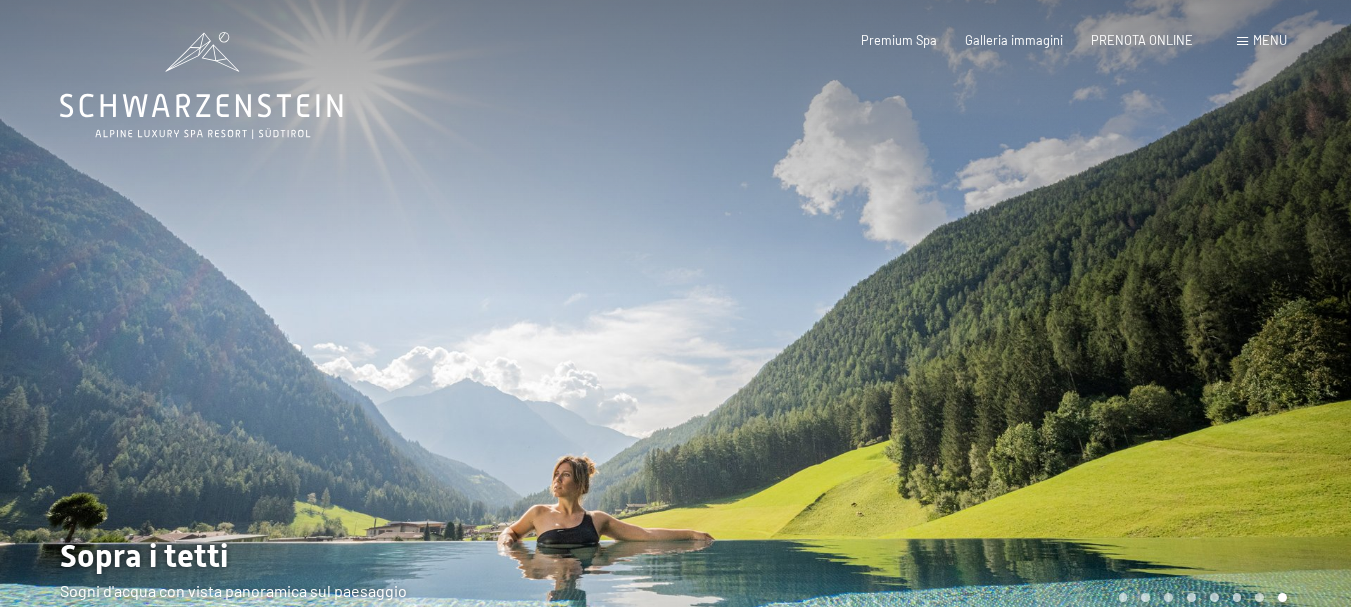 click at bounding box center [338, 325] 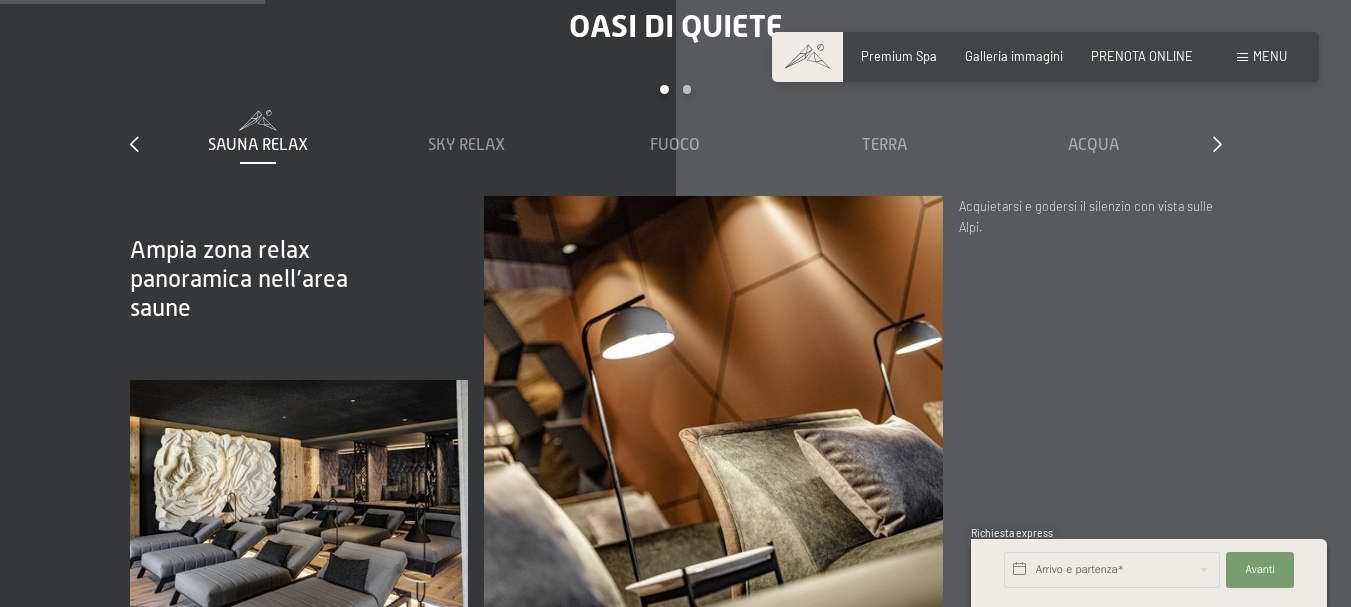 scroll, scrollTop: 2100, scrollLeft: 0, axis: vertical 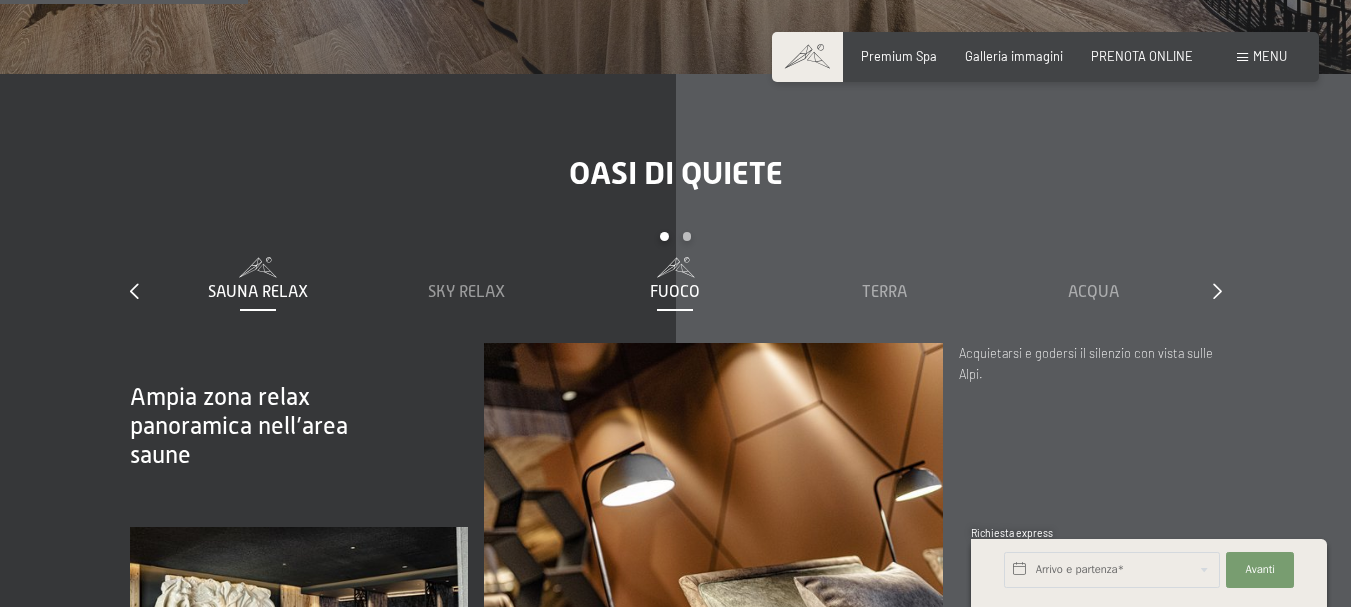 click on "Fuoco" at bounding box center (675, 292) 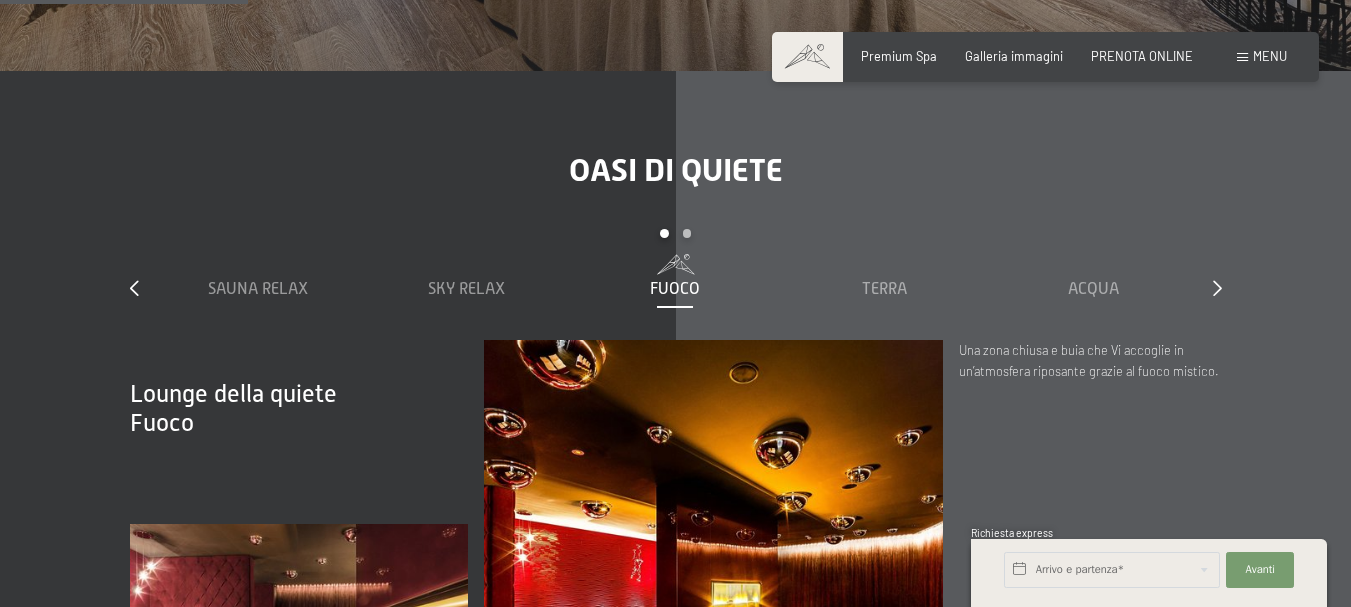scroll, scrollTop: 2100, scrollLeft: 0, axis: vertical 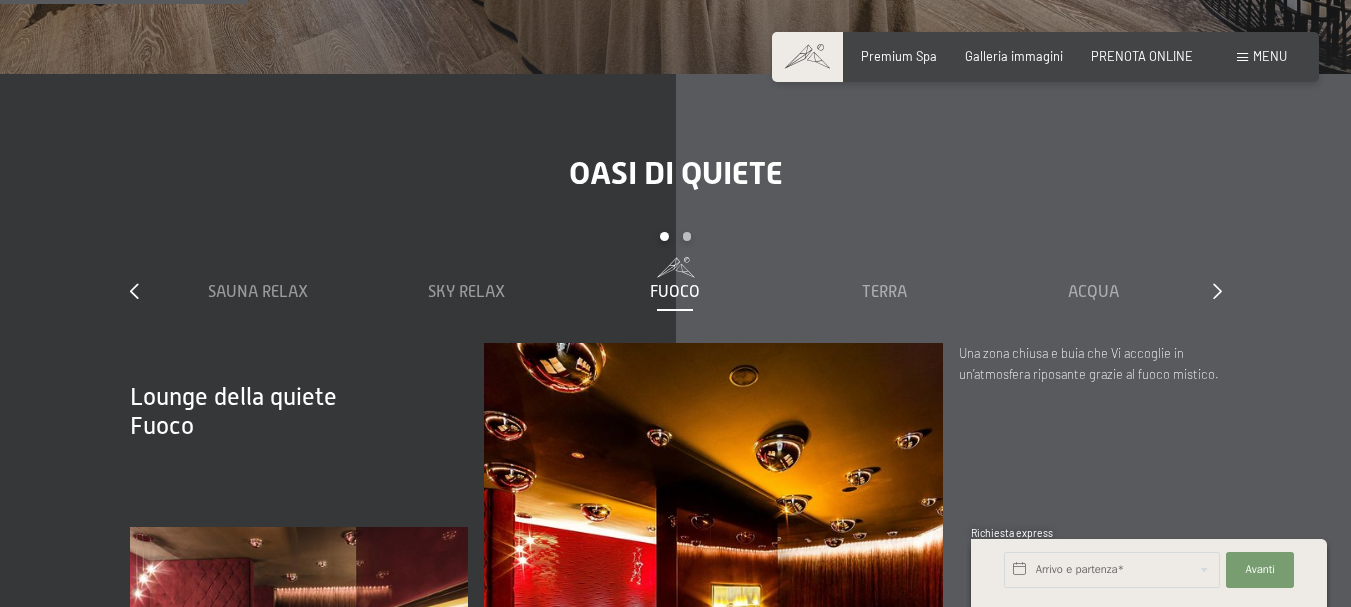 click on "Sauna relax             Sky Relax             Fuoco              Terra             Acqua              Aria              Settimo Cielo" at bounding box center [676, 300] 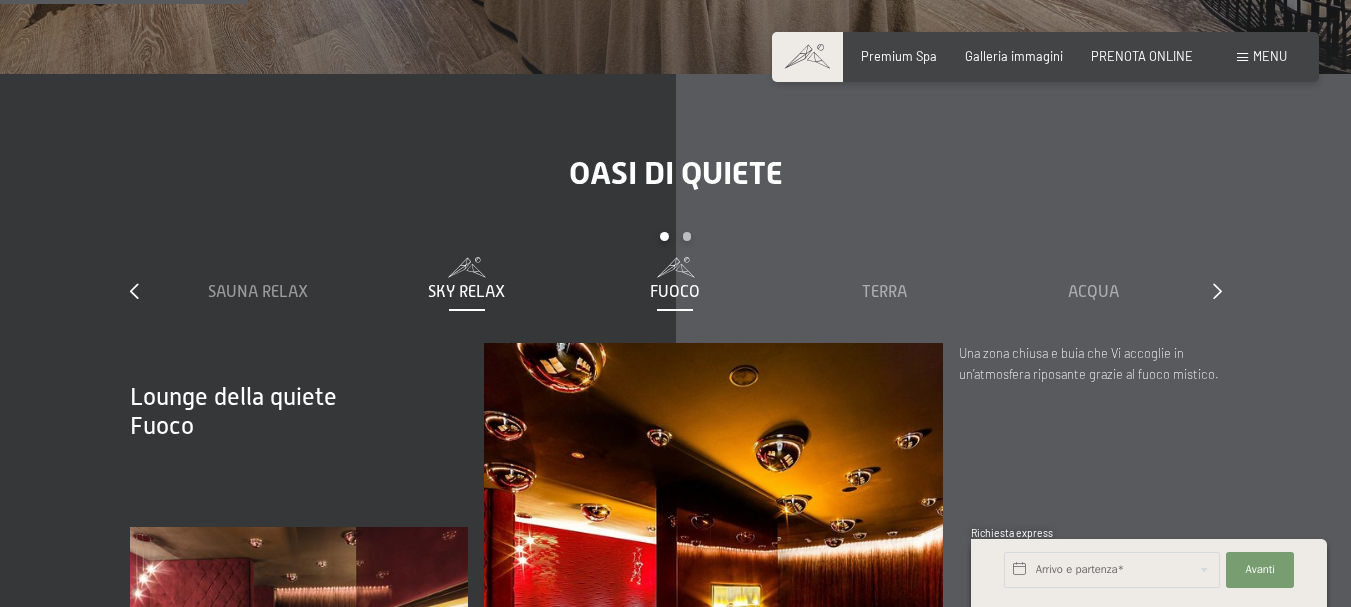 click on "Sky Relax" at bounding box center (466, 292) 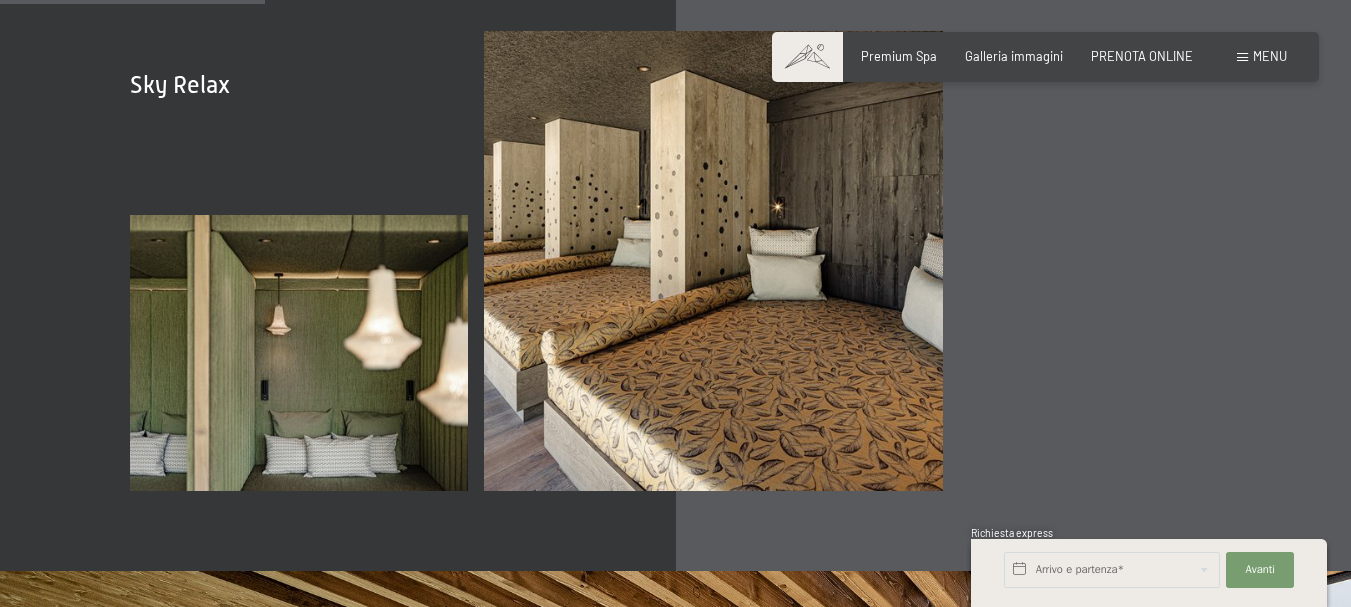 scroll, scrollTop: 2200, scrollLeft: 0, axis: vertical 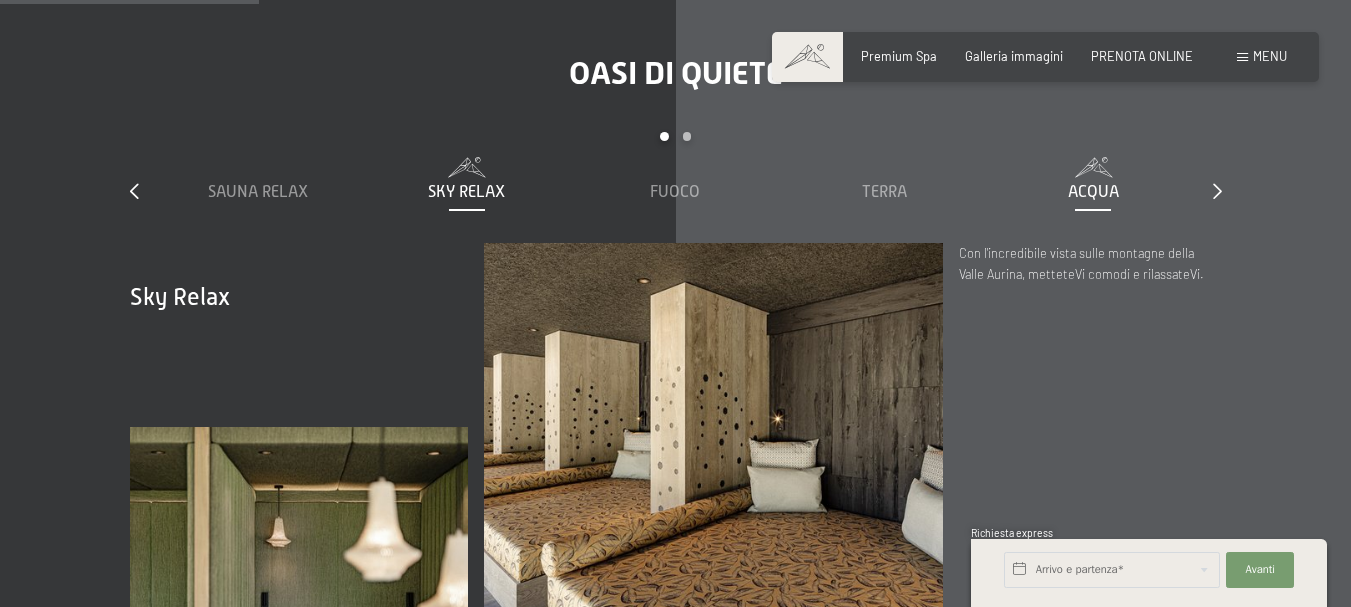 click on "Acqua" at bounding box center [1093, 192] 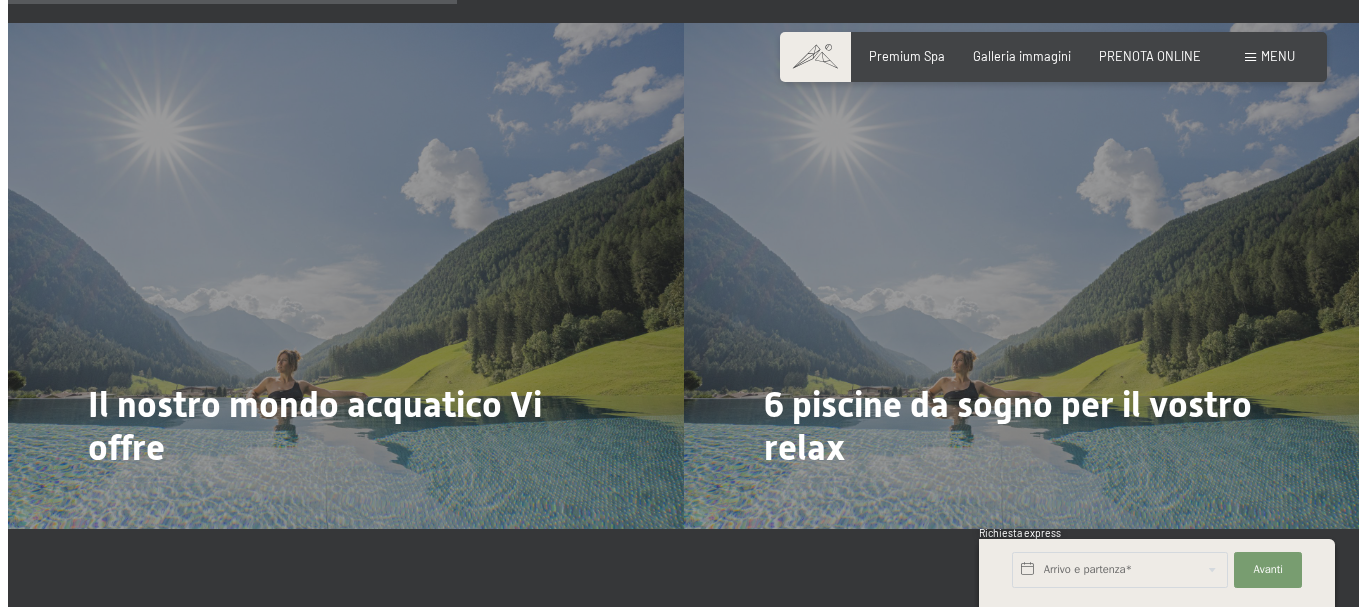 scroll, scrollTop: 4100, scrollLeft: 0, axis: vertical 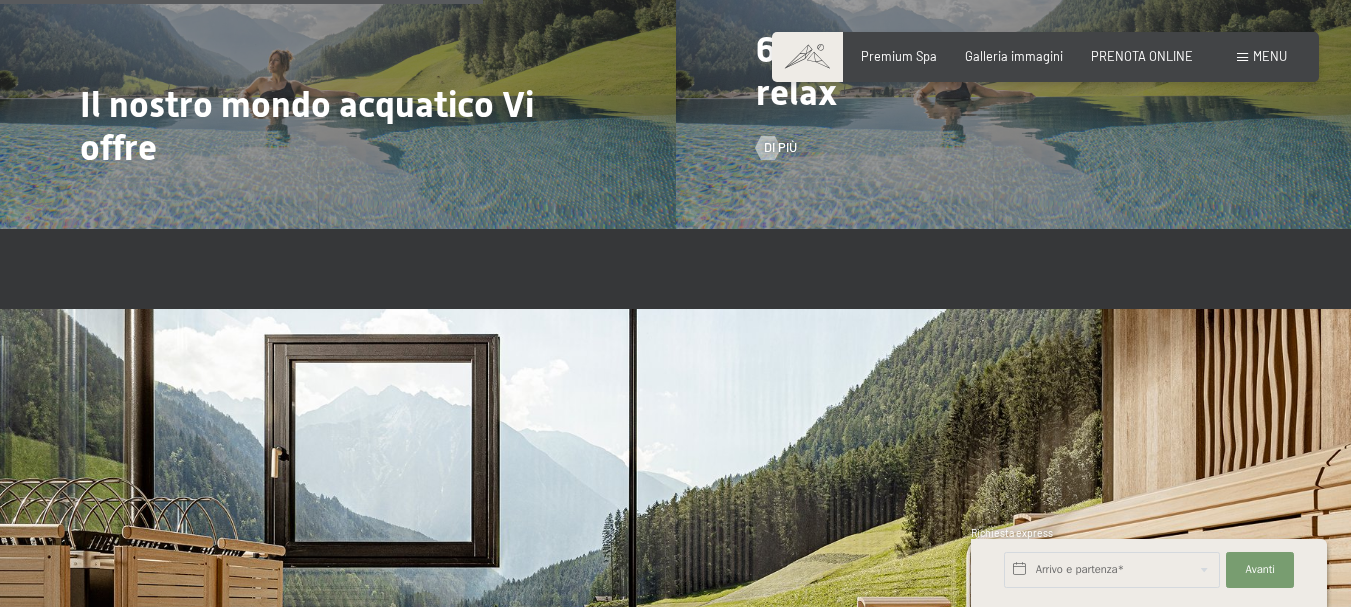 click on "6 piscine da sogno per il vostro relax" at bounding box center (1000, 71) 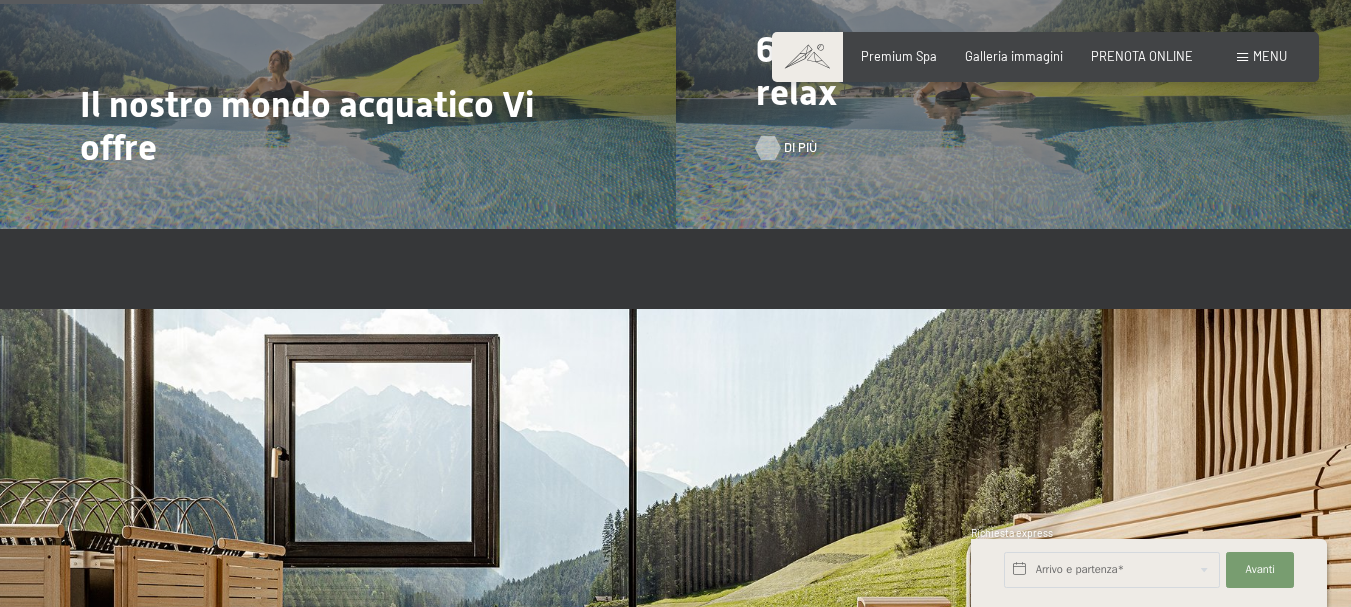 click on "Di più" at bounding box center [800, 148] 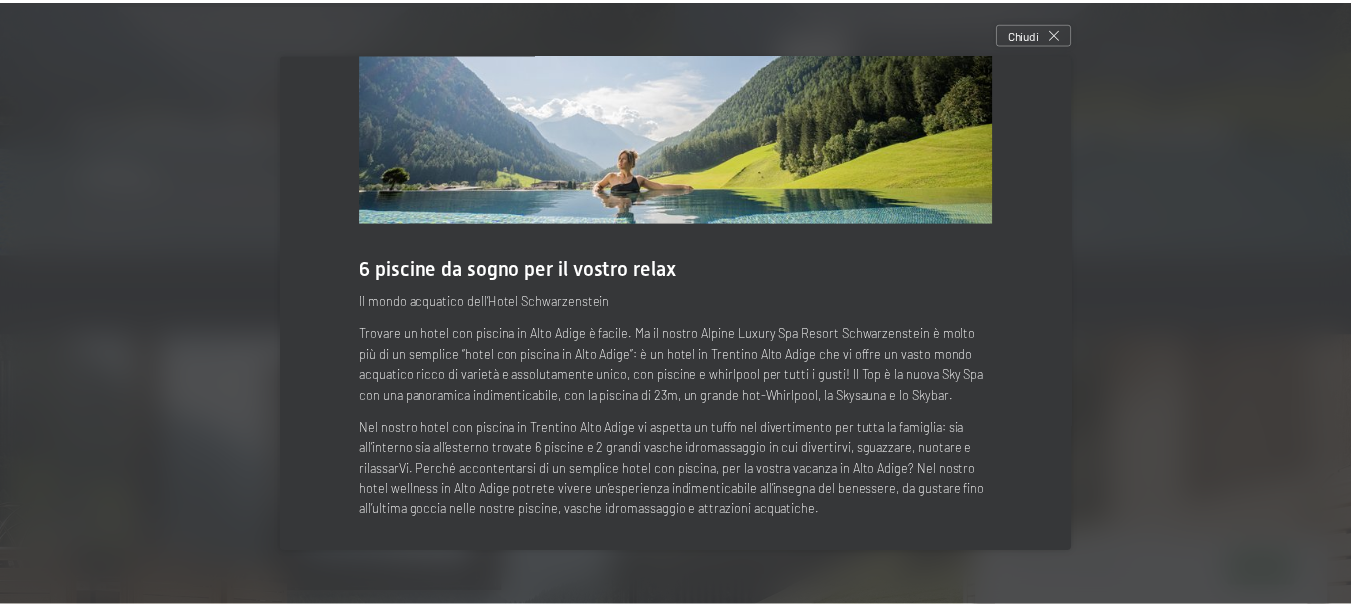 scroll, scrollTop: 145, scrollLeft: 0, axis: vertical 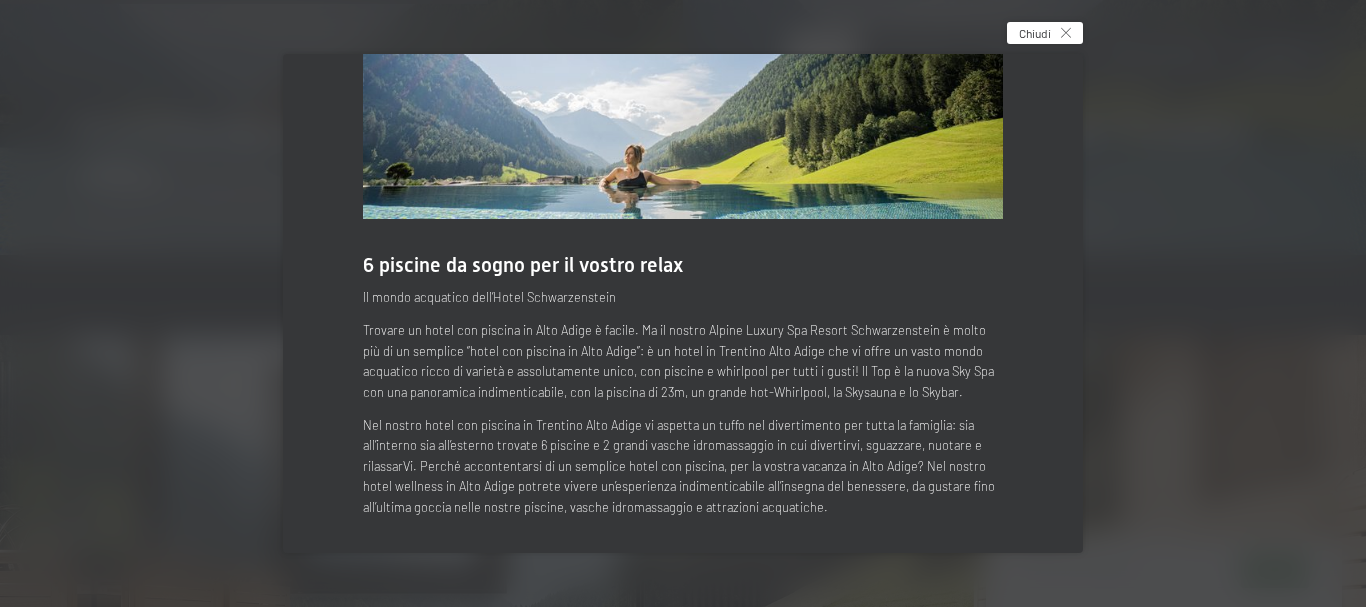 click on "Chiudi" at bounding box center (1045, 33) 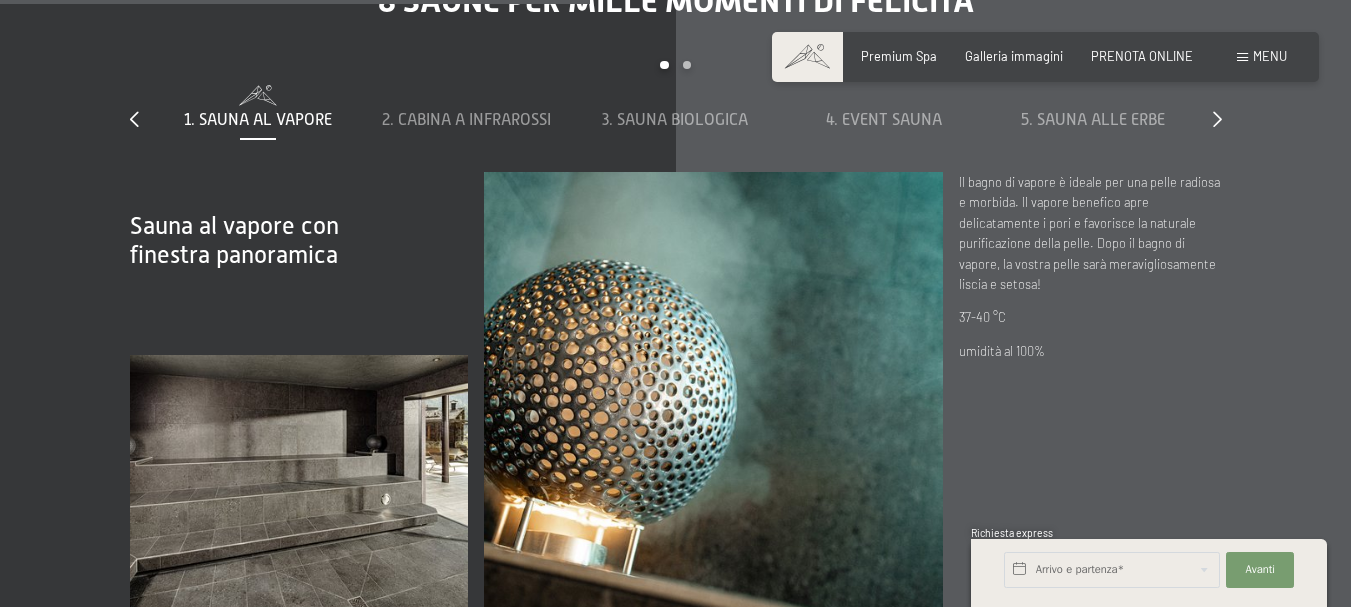scroll, scrollTop: 4980, scrollLeft: 0, axis: vertical 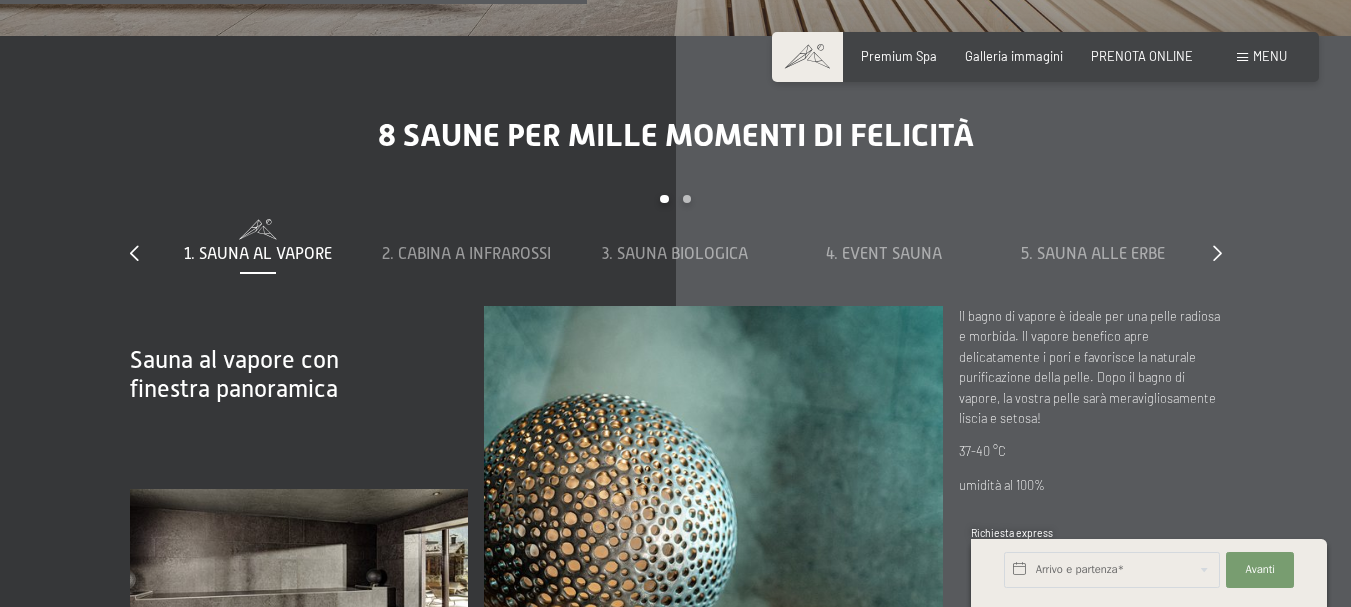 click at bounding box center [713, 535] 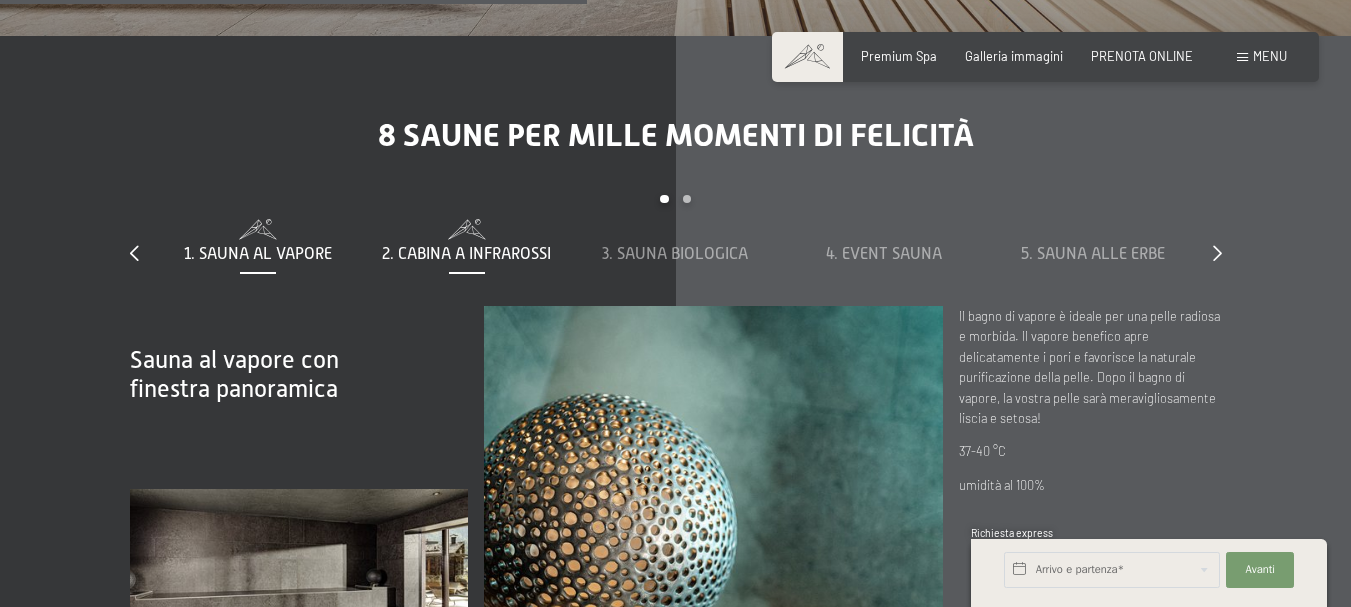 click on "2. Cabina a infrarossi" at bounding box center (466, 254) 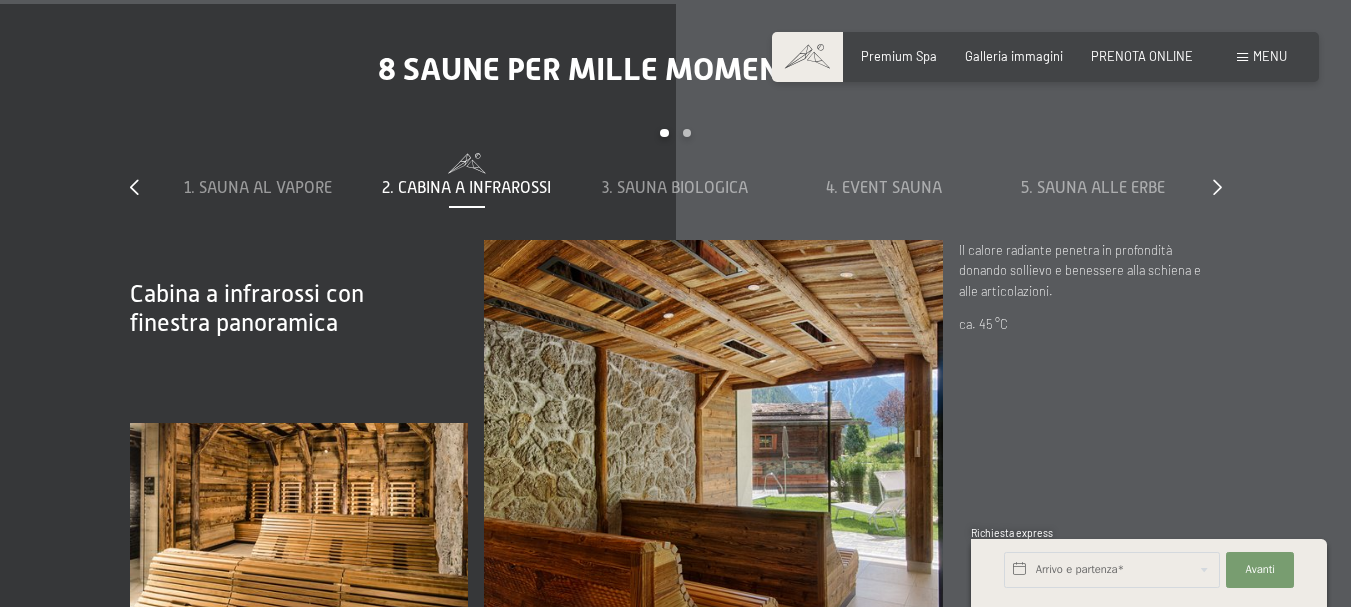 scroll, scrollTop: 4980, scrollLeft: 0, axis: vertical 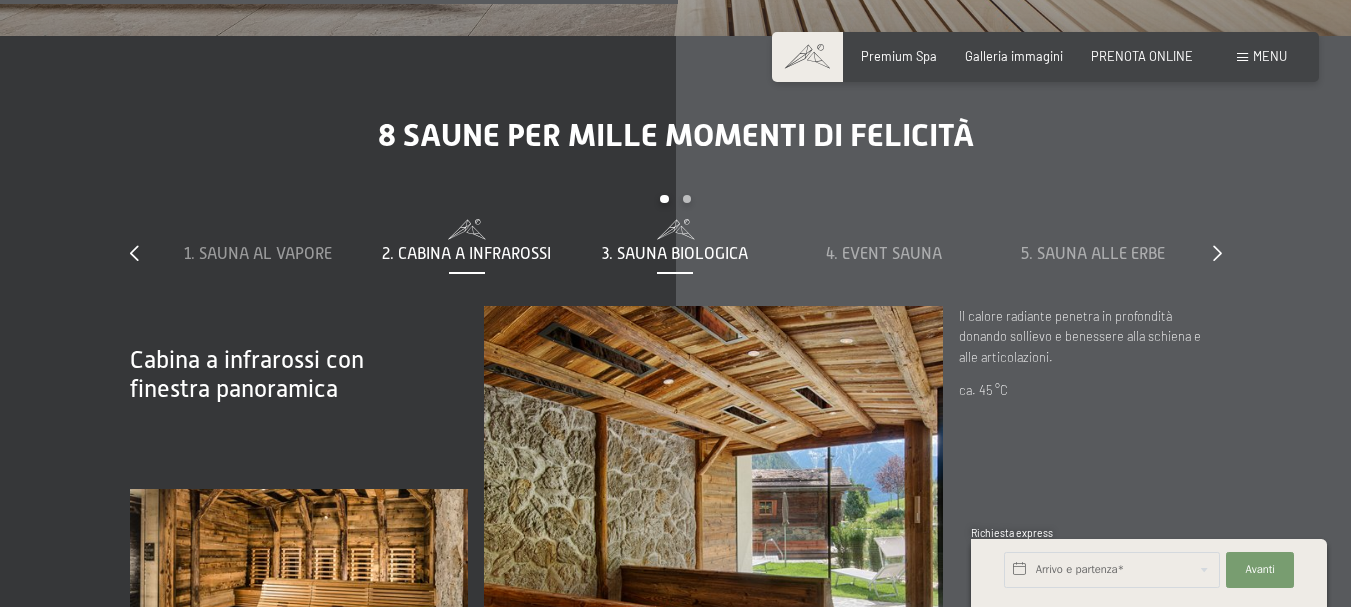 click on "3. Sauna biologica" at bounding box center (675, 254) 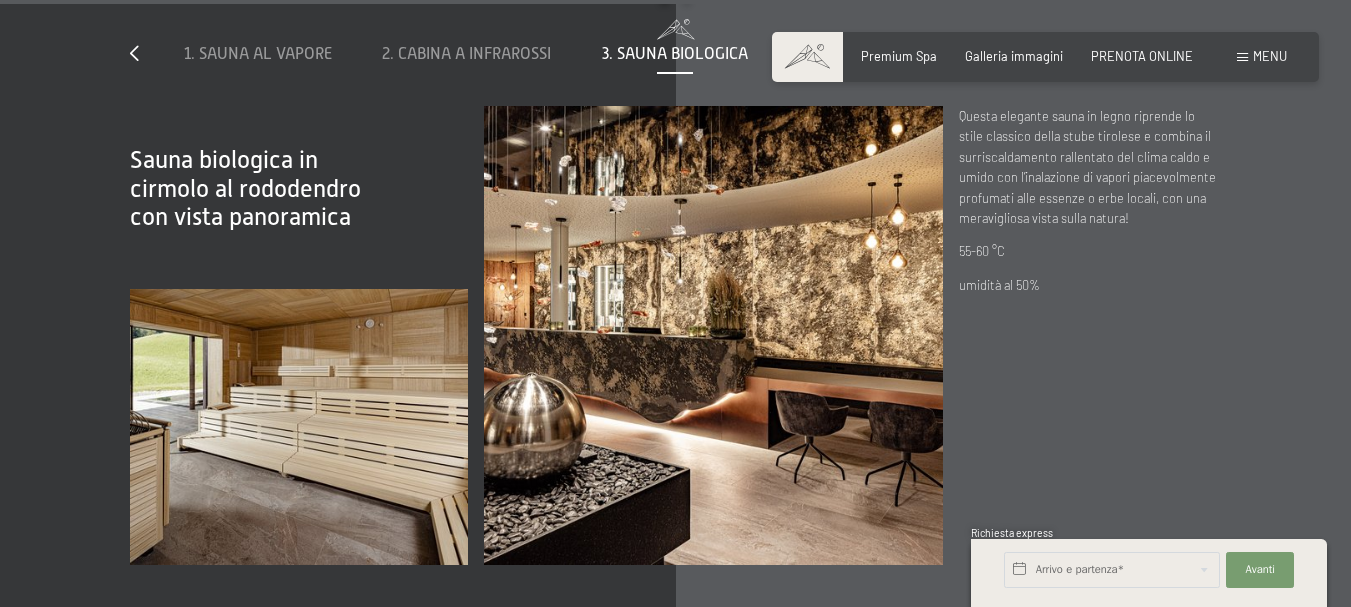 scroll, scrollTop: 4980, scrollLeft: 0, axis: vertical 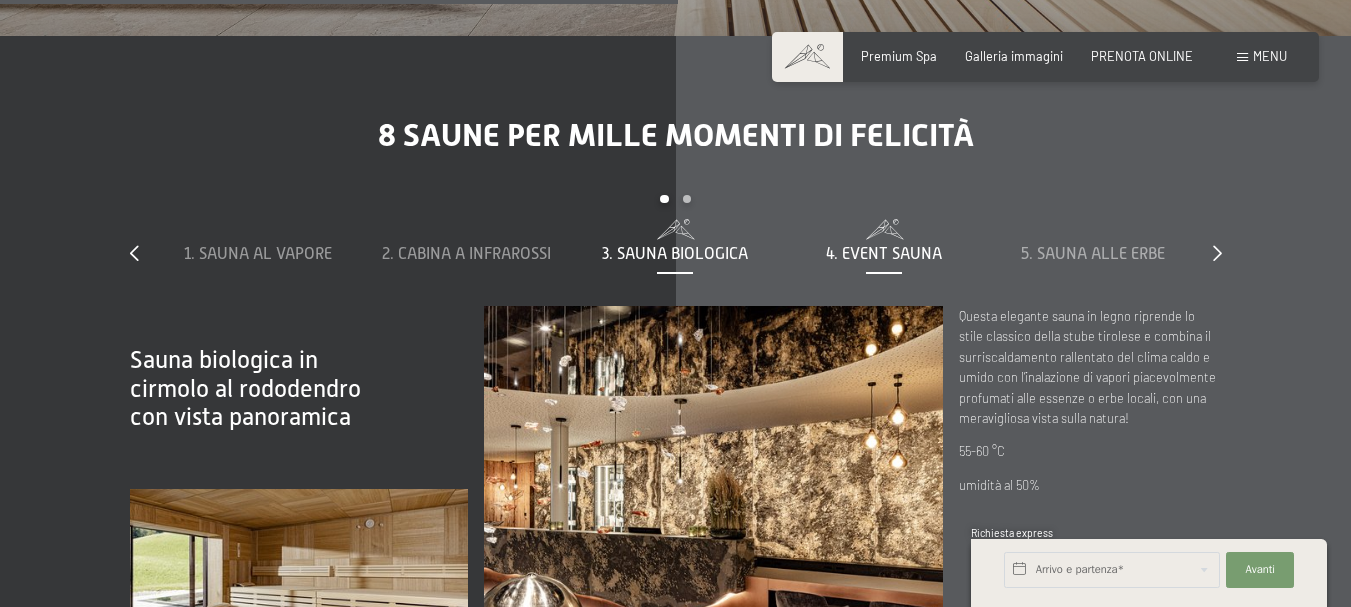 click on "4. Event Sauna" at bounding box center (884, 254) 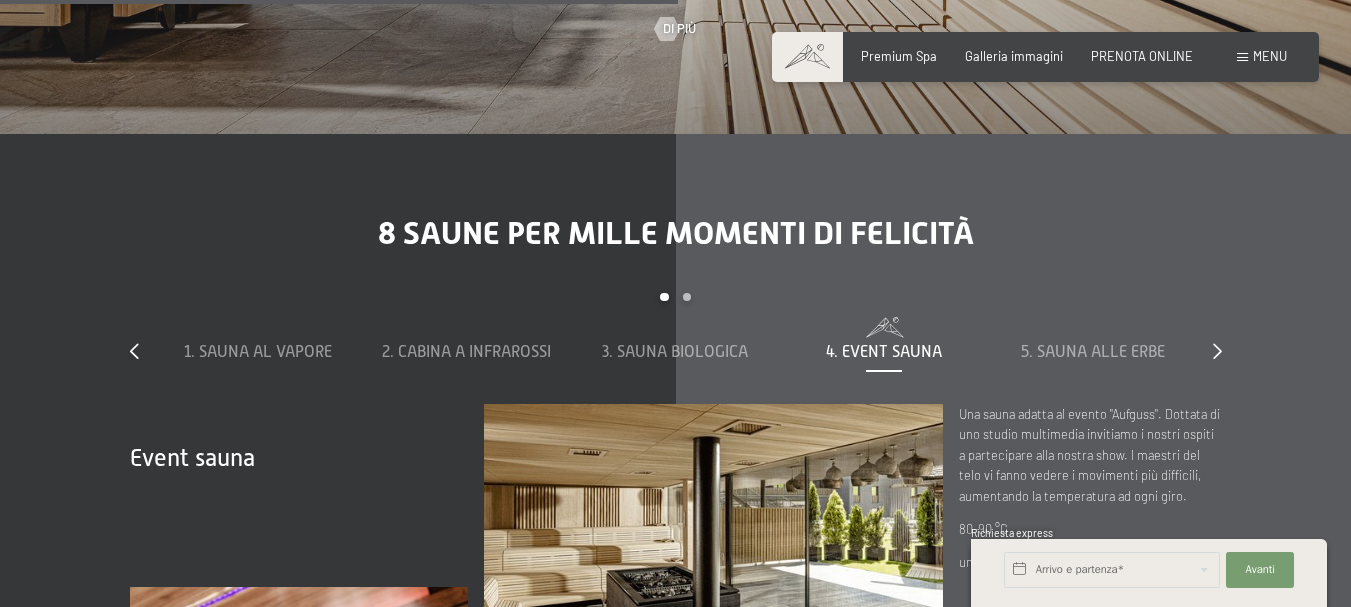 scroll, scrollTop: 4880, scrollLeft: 0, axis: vertical 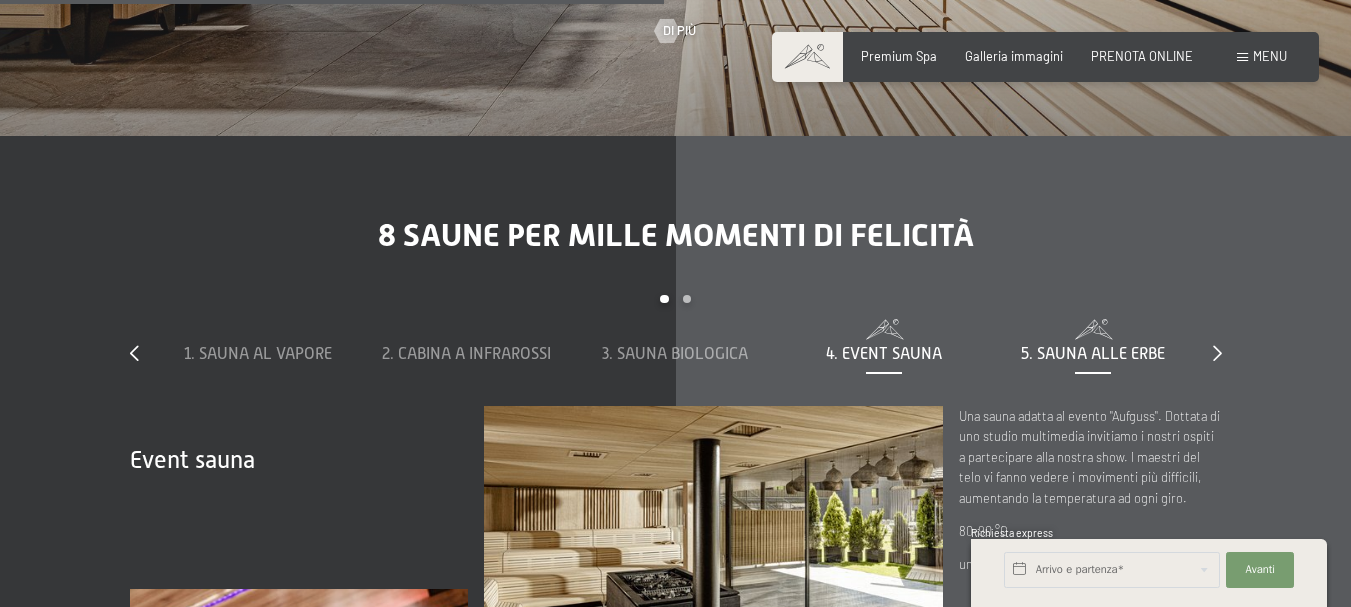 click on "5. Sauna alle erbe" at bounding box center [1093, 354] 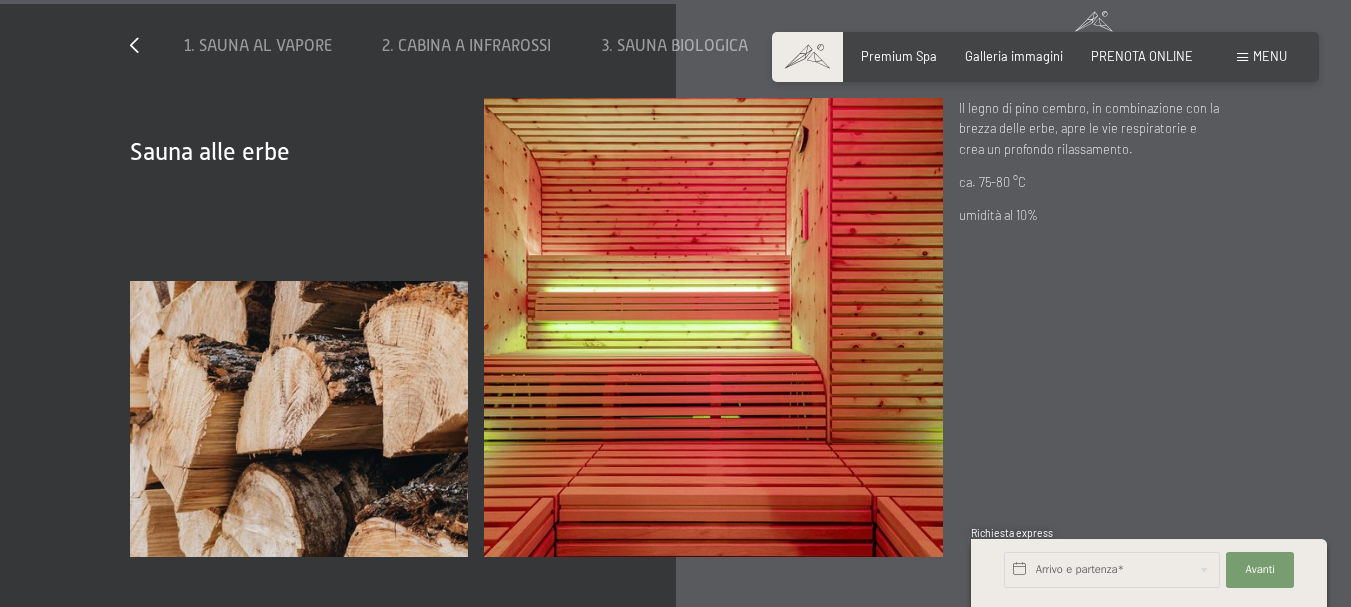 scroll, scrollTop: 5080, scrollLeft: 0, axis: vertical 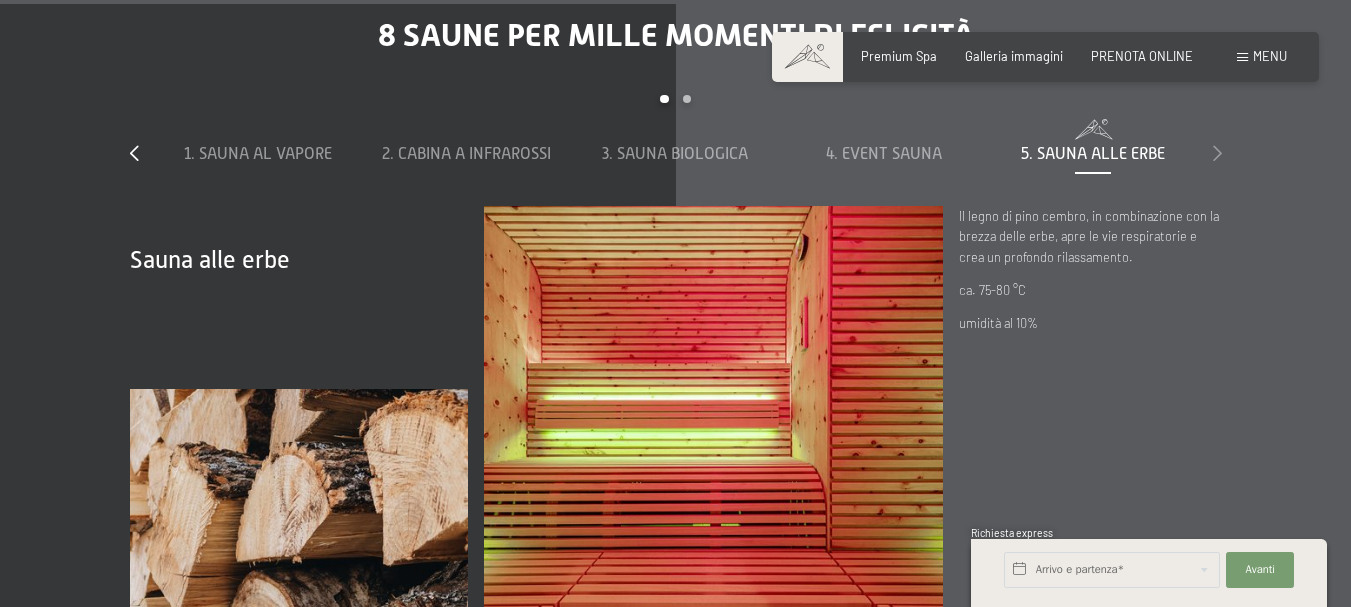 click at bounding box center (1217, 153) 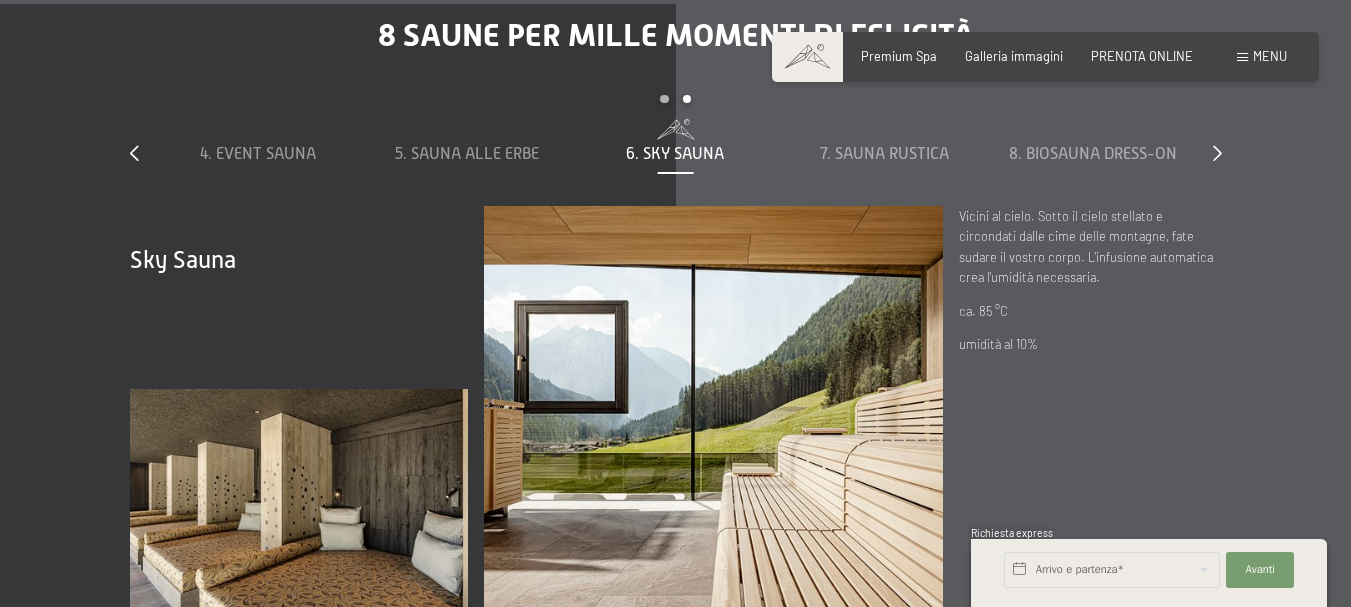 click on "6. Sky Sauna" at bounding box center (675, 154) 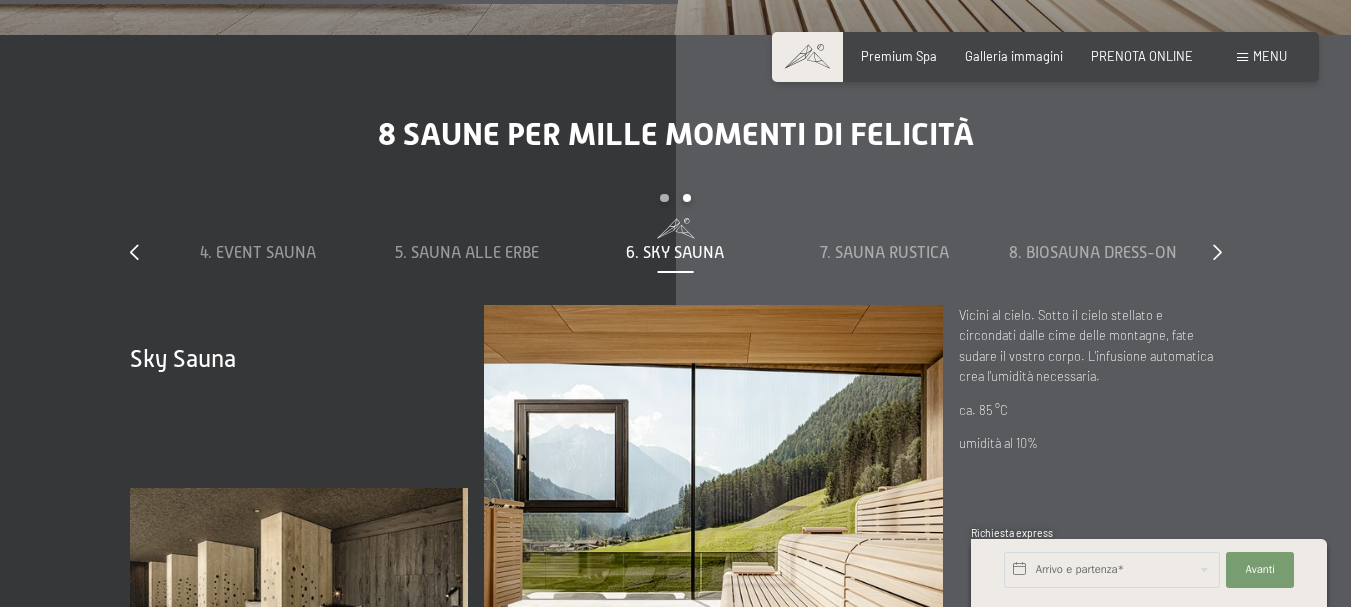 scroll, scrollTop: 4980, scrollLeft: 0, axis: vertical 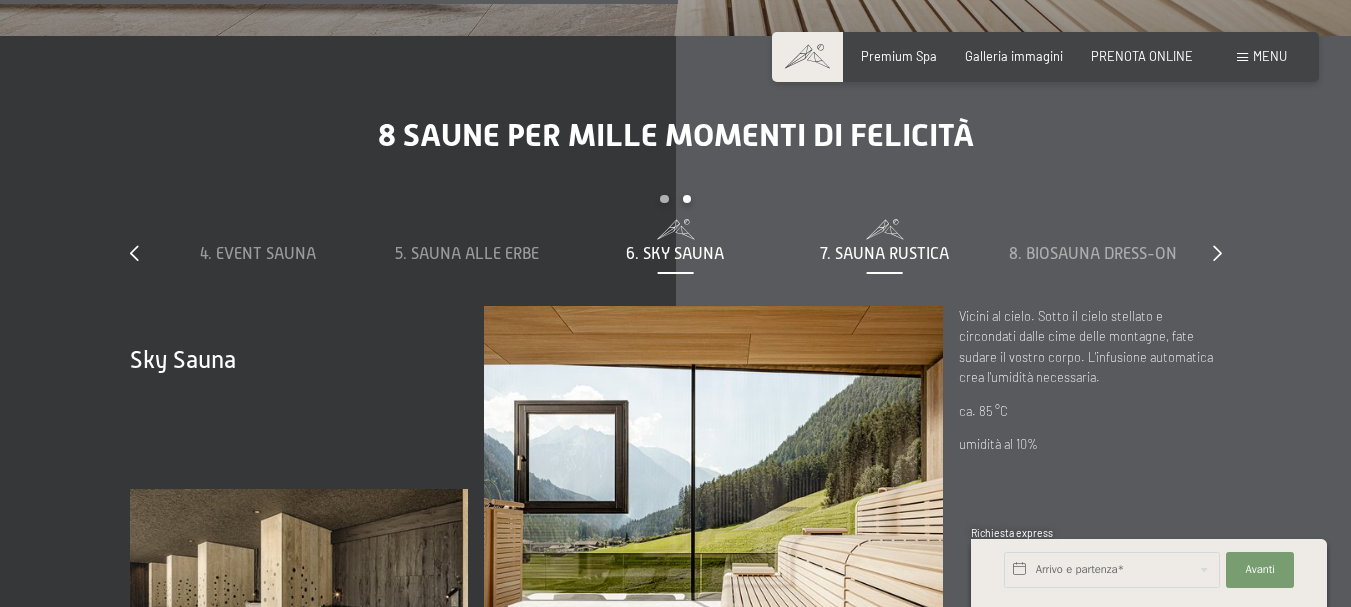 click on "7. Sauna rustica" at bounding box center [884, 254] 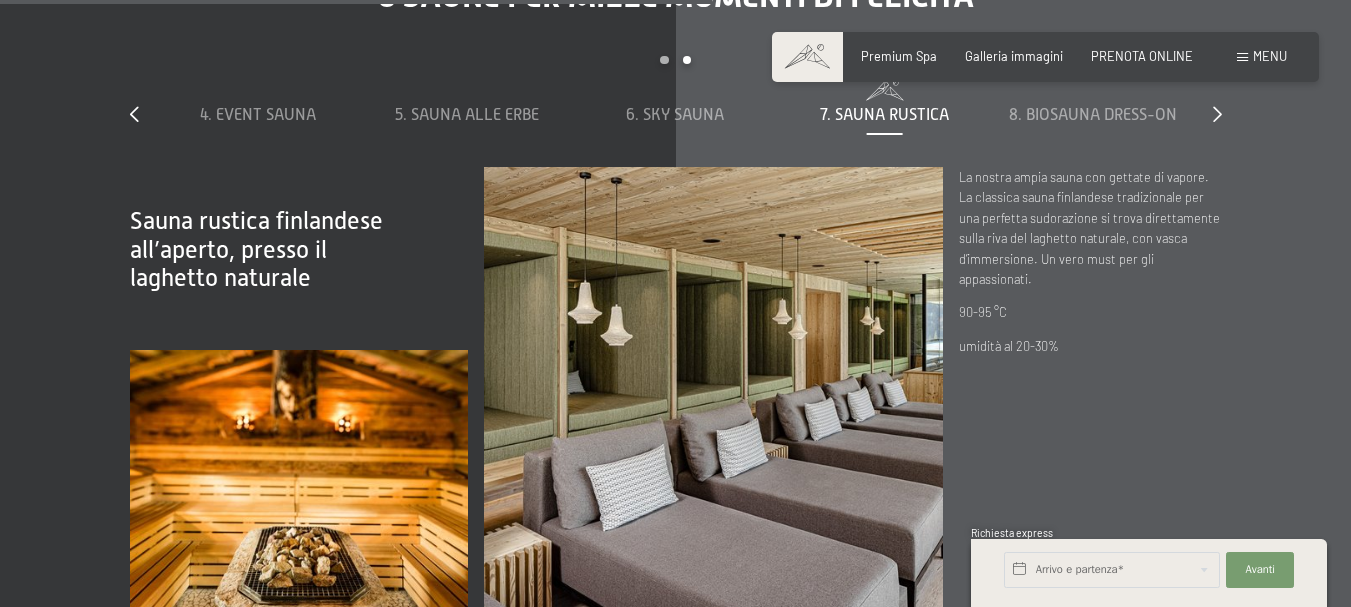 scroll, scrollTop: 5080, scrollLeft: 0, axis: vertical 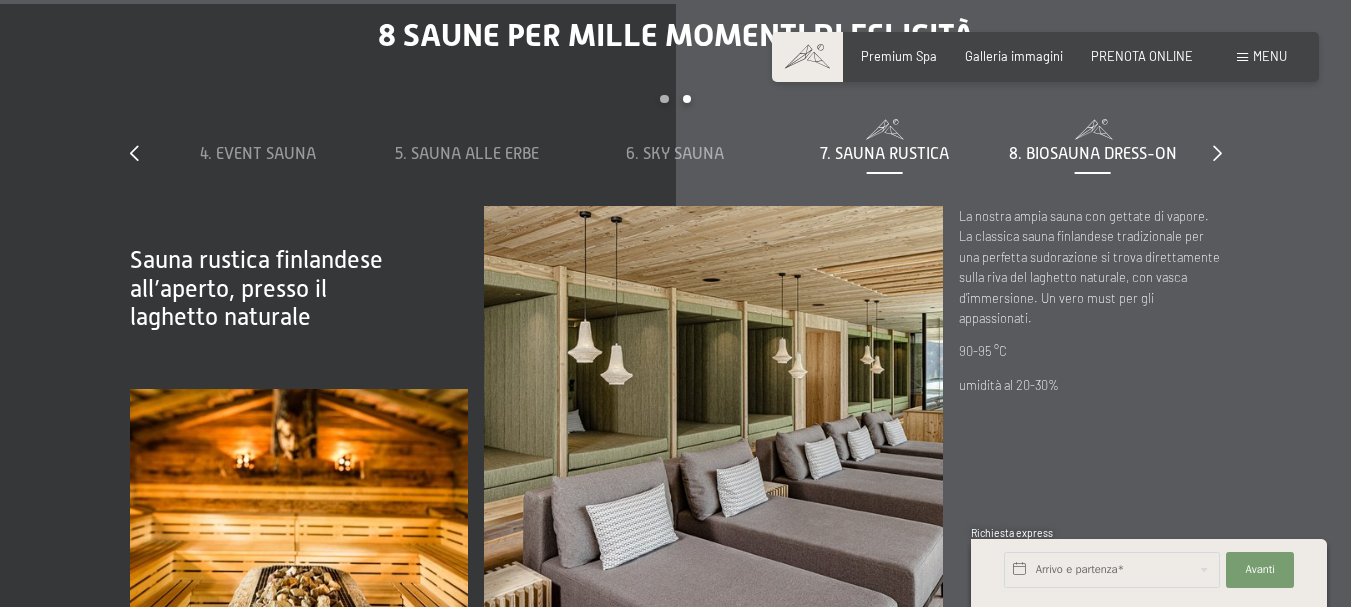 click on "8. Biosauna dress-on" at bounding box center [1093, 142] 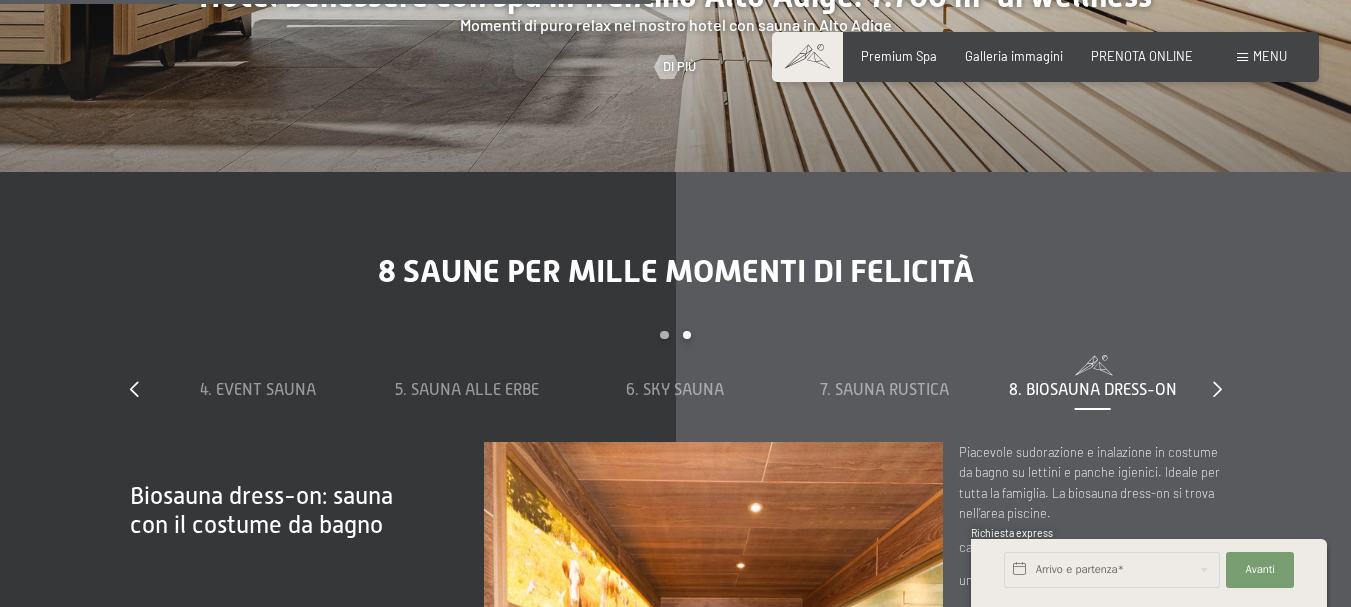 scroll, scrollTop: 4880, scrollLeft: 0, axis: vertical 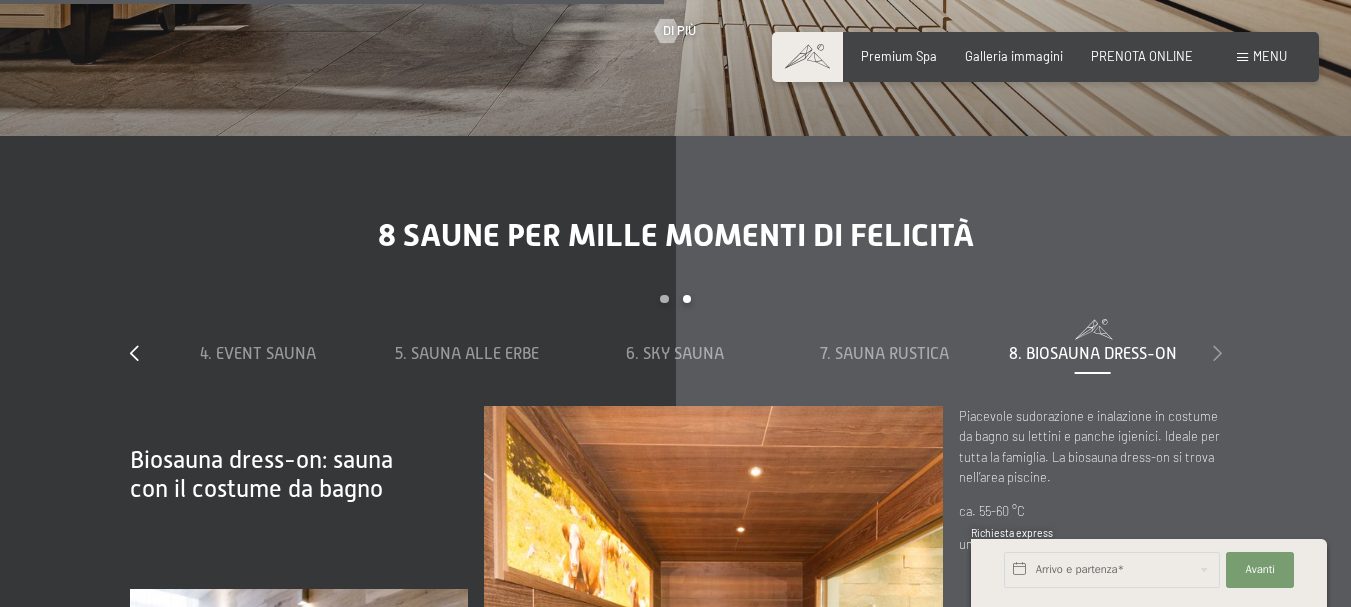 click at bounding box center [1217, 353] 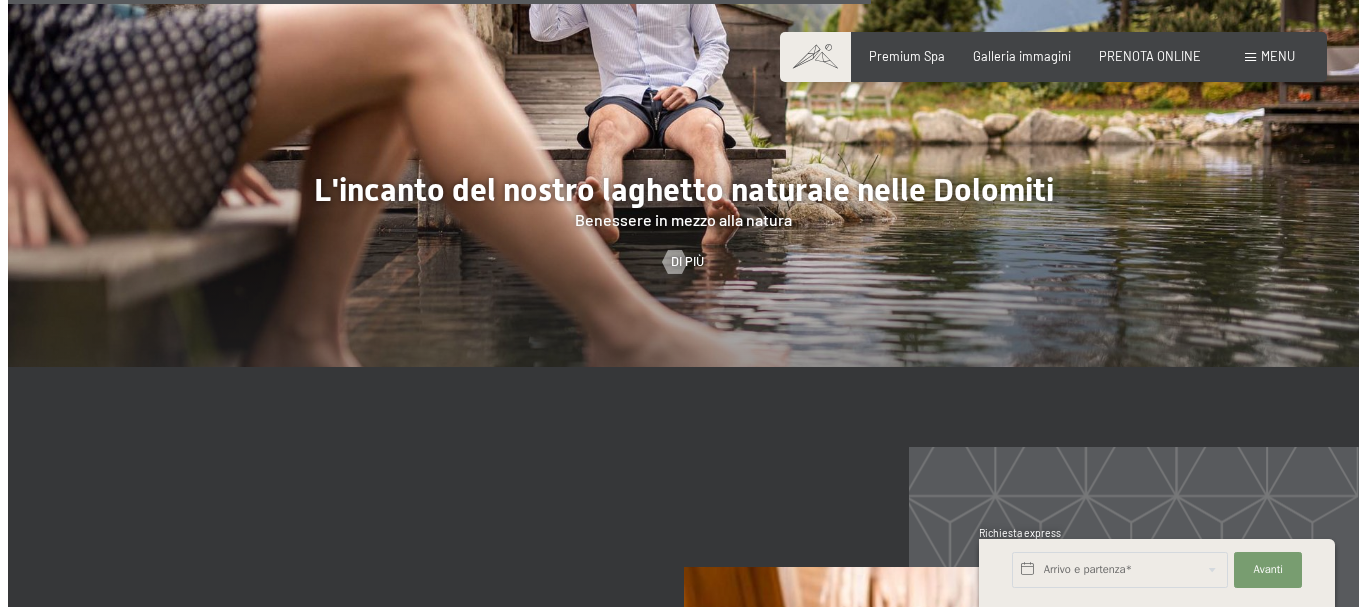 scroll, scrollTop: 6080, scrollLeft: 0, axis: vertical 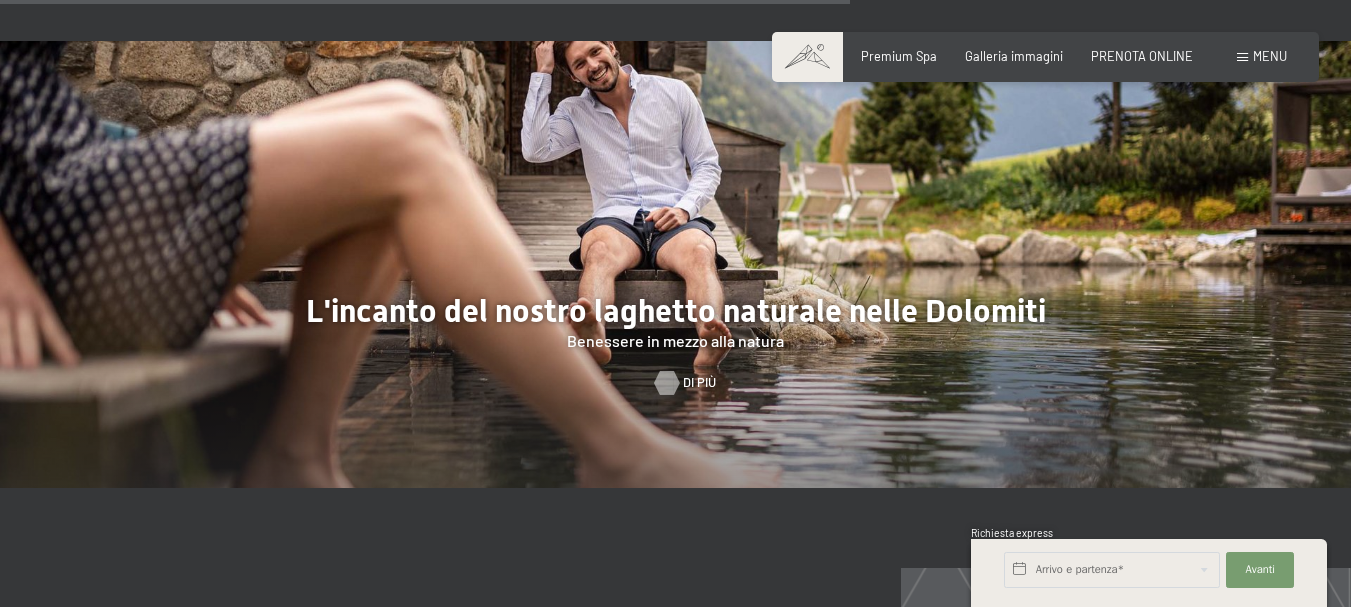 click at bounding box center [667, 383] 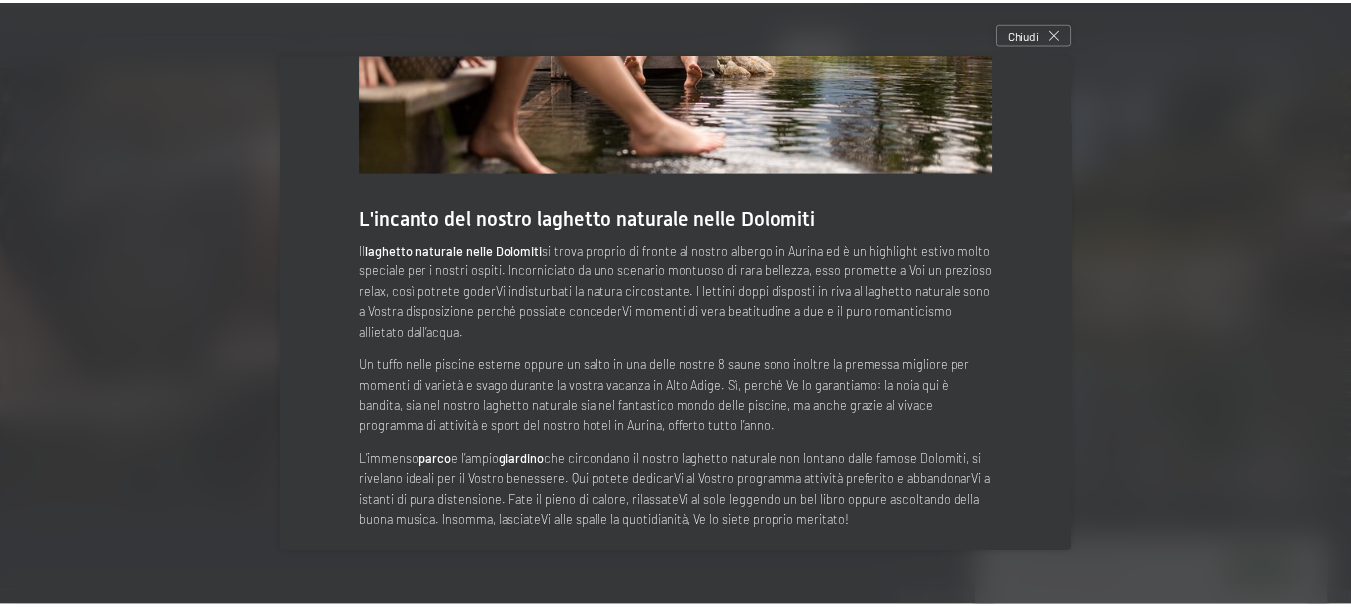 scroll, scrollTop: 207, scrollLeft: 0, axis: vertical 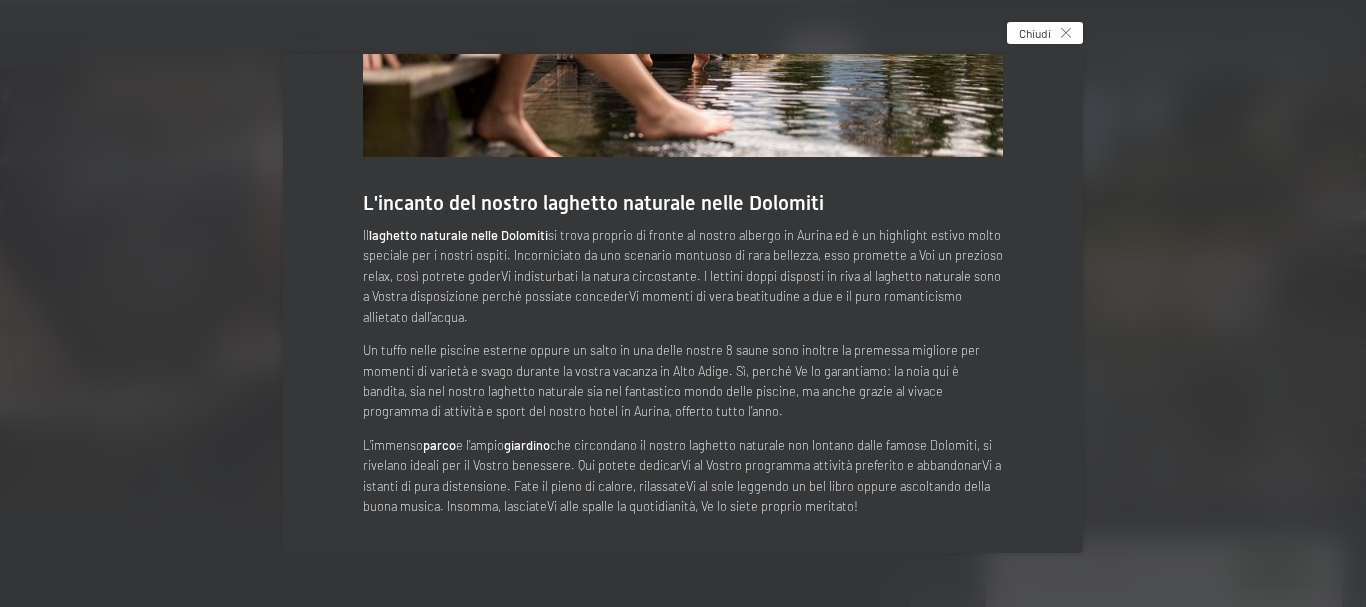 click on "Chiudi" at bounding box center [1045, 33] 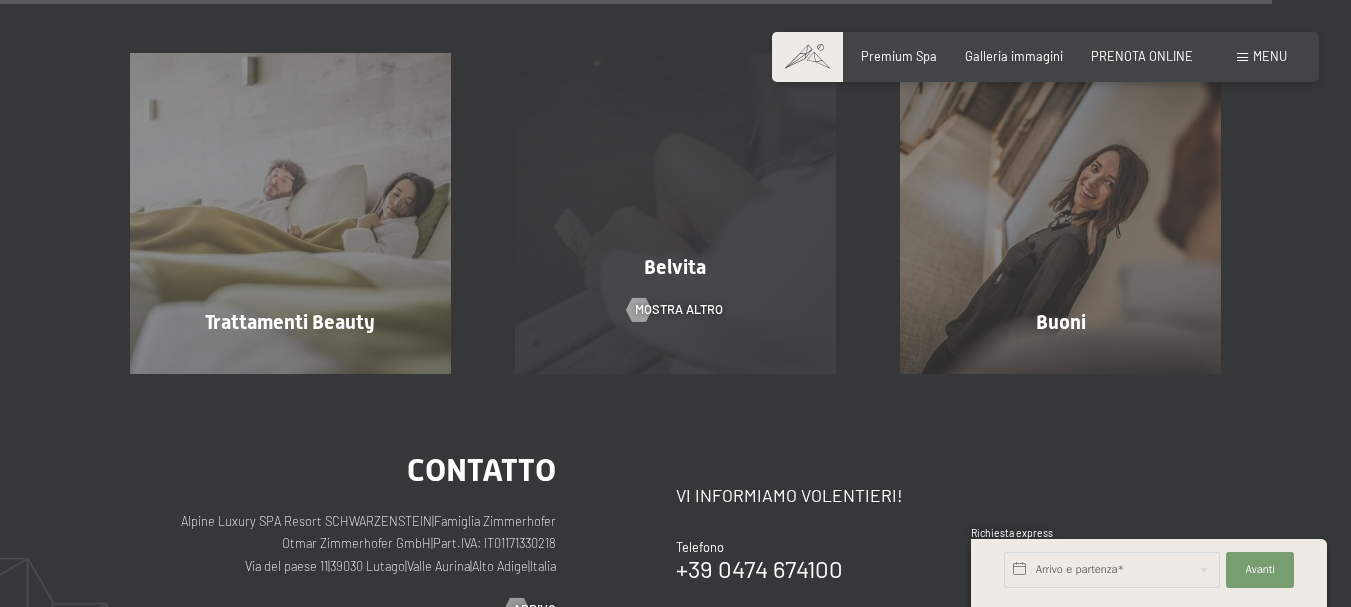 scroll, scrollTop: 9180, scrollLeft: 0, axis: vertical 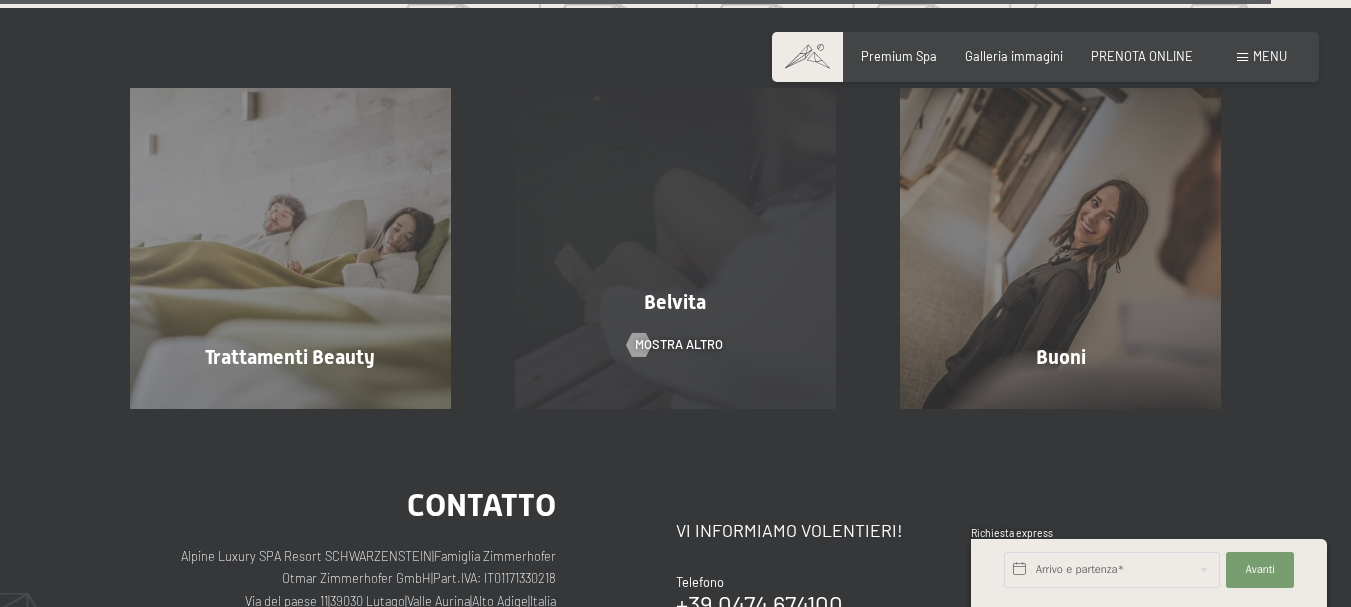 click on "Belvita           mostra altro" at bounding box center (675, 248) 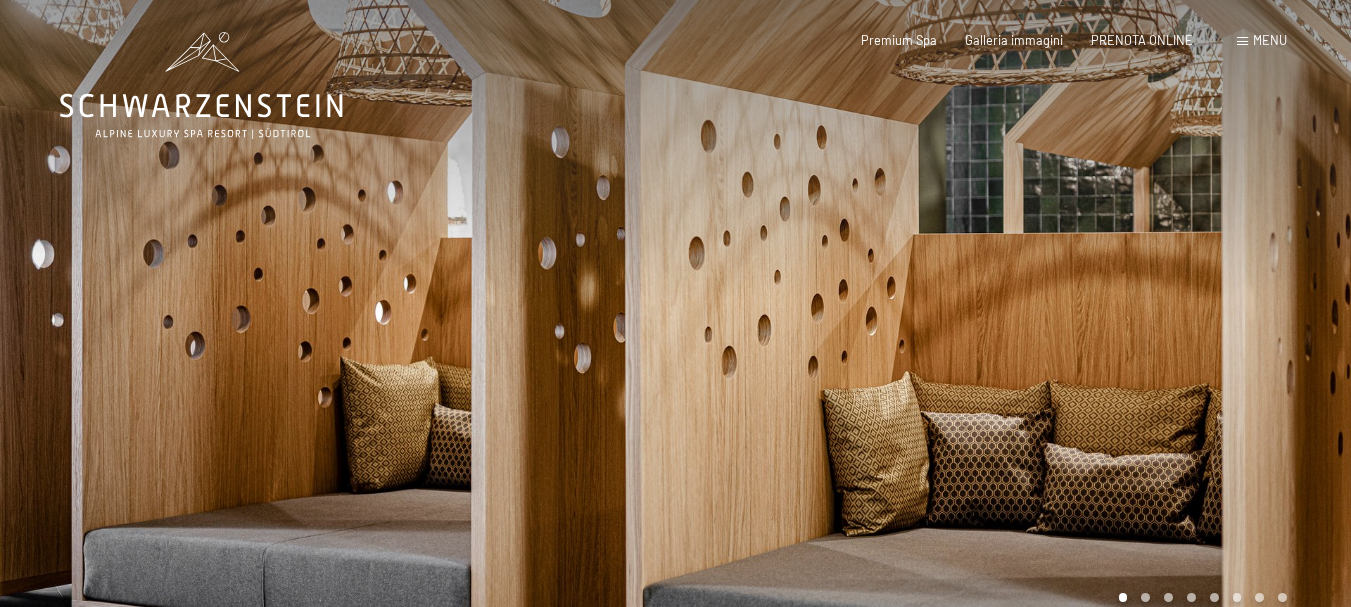 scroll, scrollTop: 0, scrollLeft: 0, axis: both 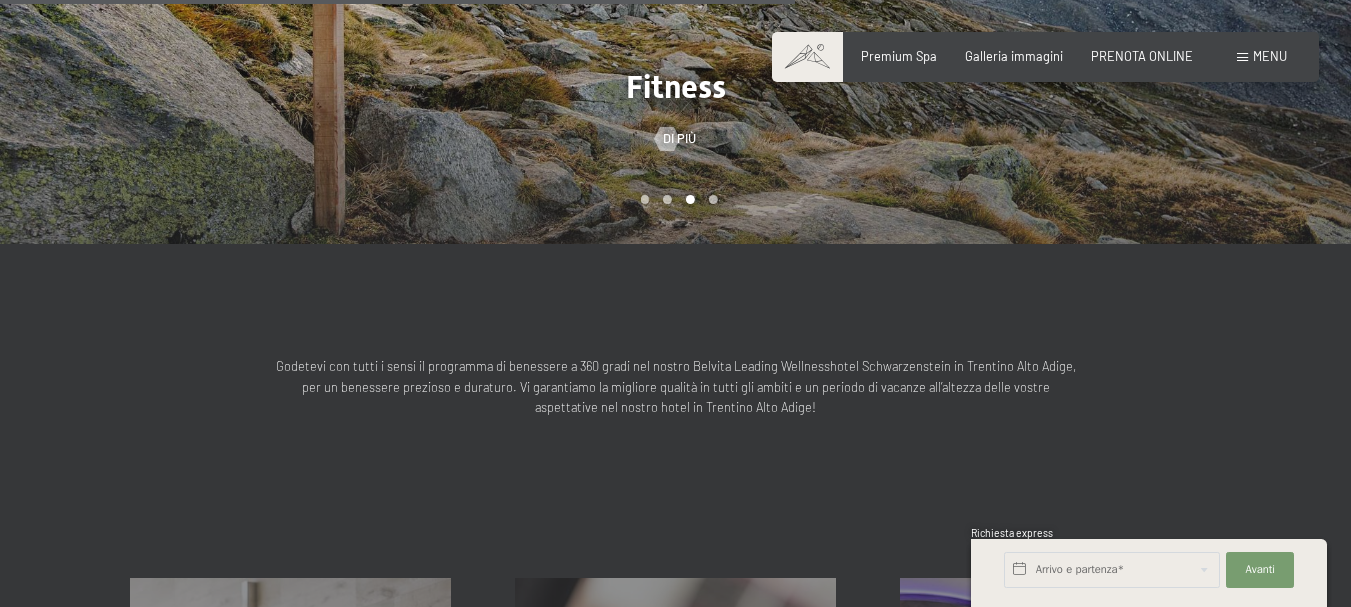click on "Menu" at bounding box center [1270, 56] 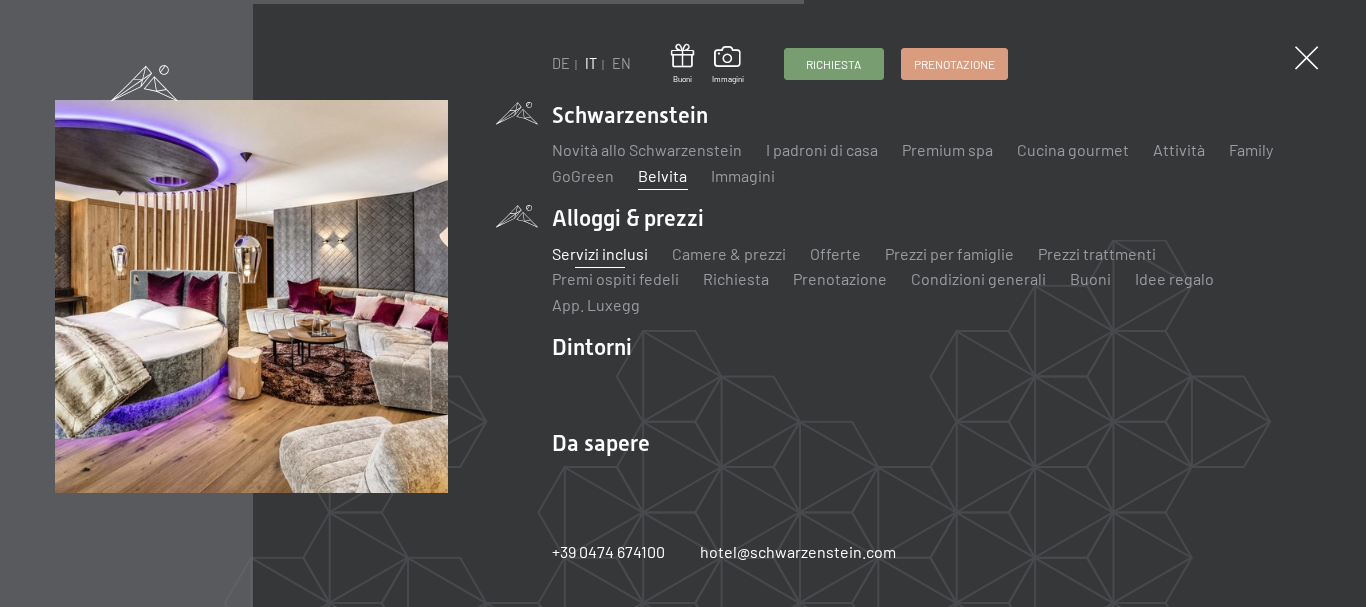click on "Servizi inclusi" at bounding box center (600, 253) 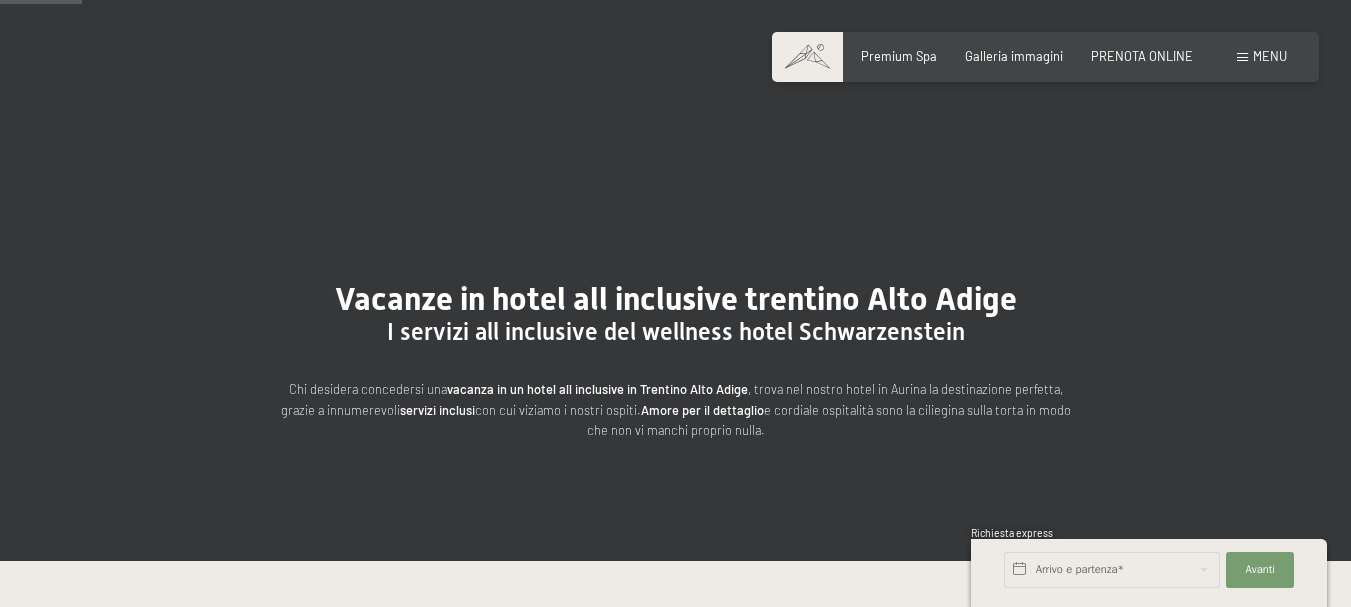 scroll, scrollTop: 200, scrollLeft: 0, axis: vertical 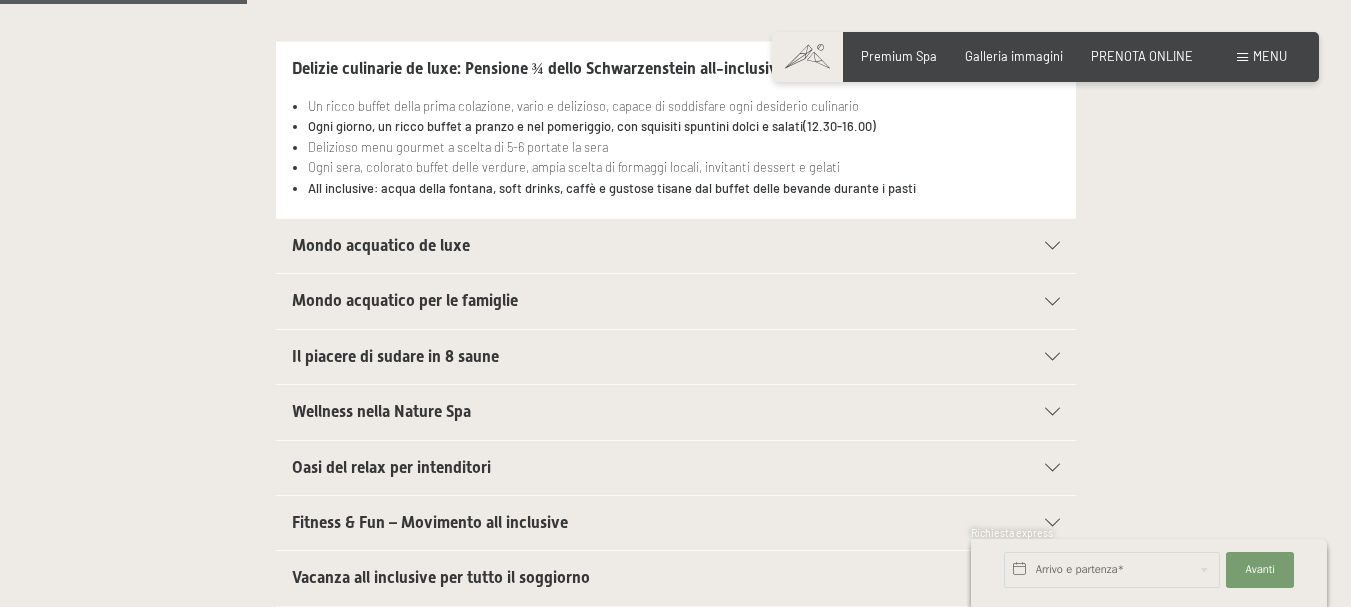 click on "Mondo acquatico per le famiglie" at bounding box center (637, 301) 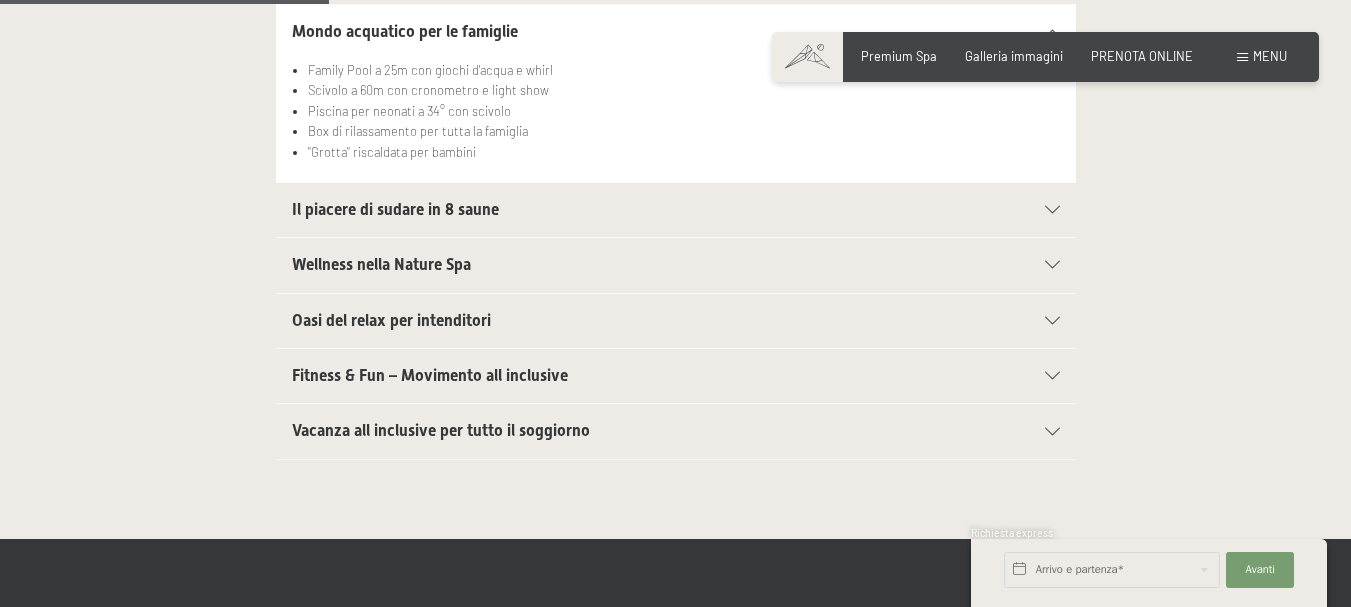 scroll, scrollTop: 800, scrollLeft: 0, axis: vertical 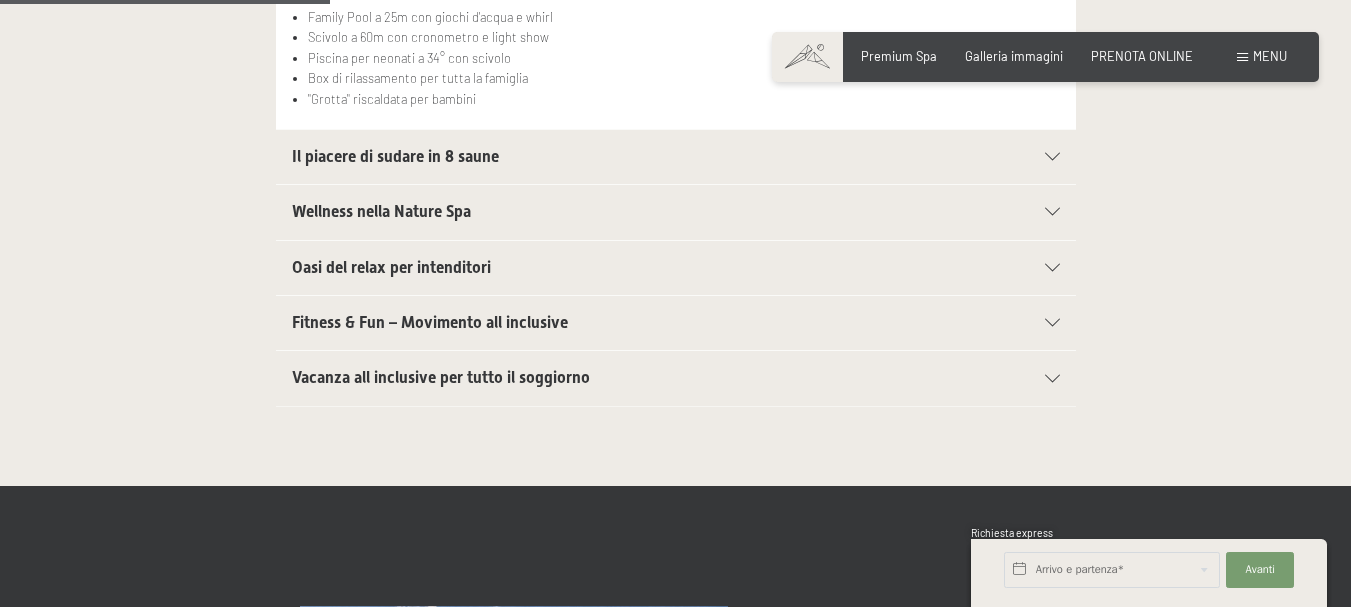 click on "Fitness & Fun – Movimento all inclusive" at bounding box center (676, 323) 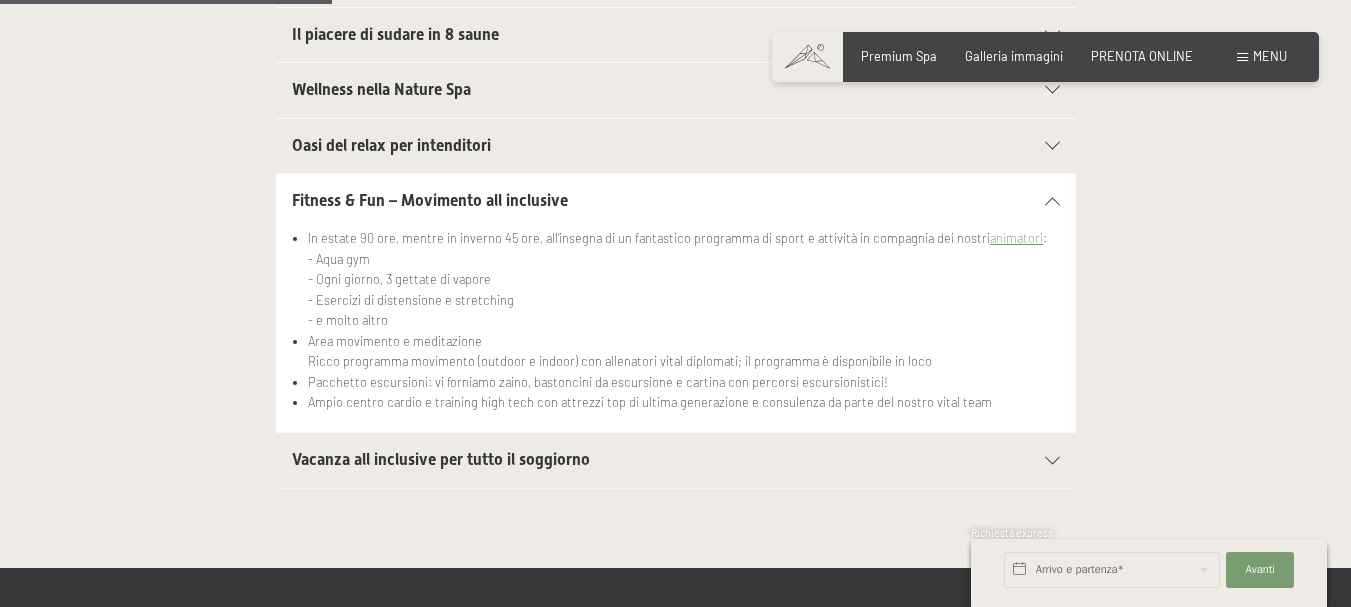 scroll, scrollTop: 900, scrollLeft: 0, axis: vertical 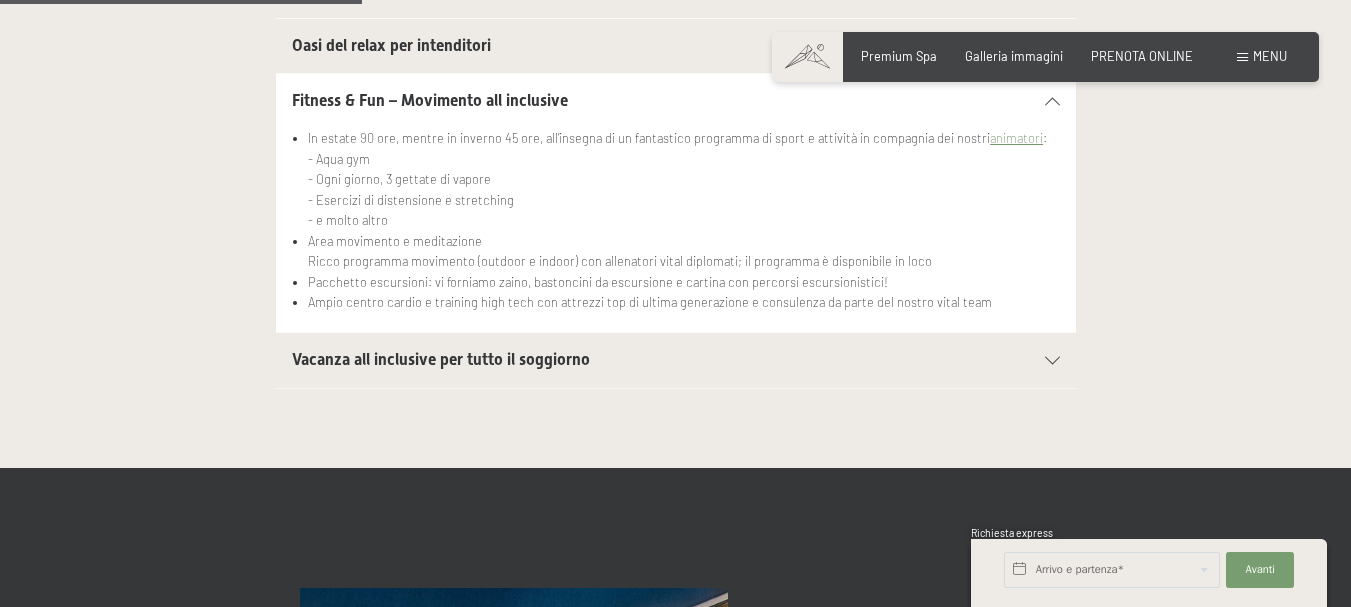 click on "Vacanza all inclusive per tutto il soggiorno" at bounding box center (637, 360) 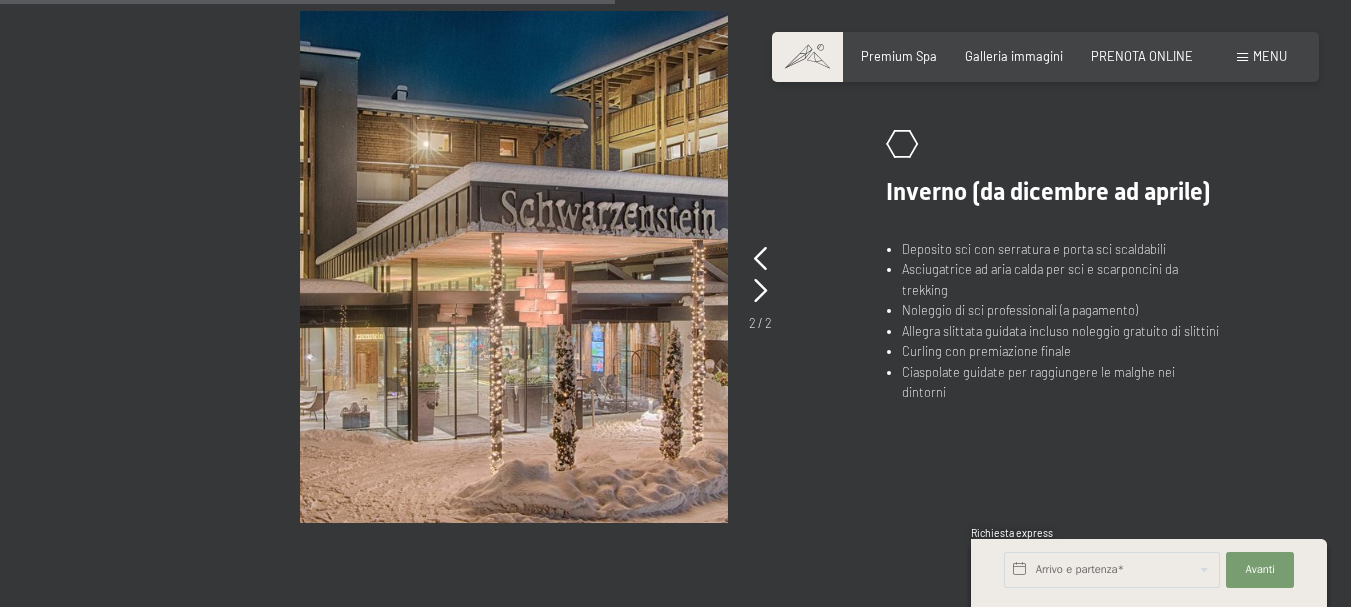 scroll, scrollTop: 1500, scrollLeft: 0, axis: vertical 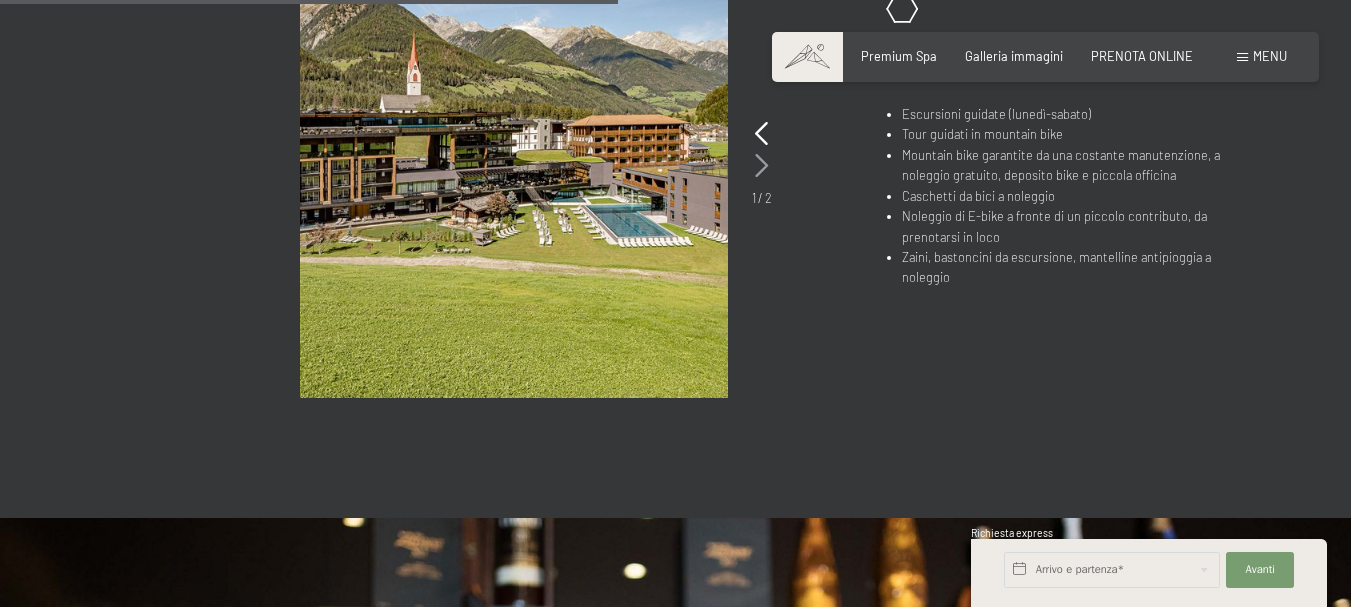 click at bounding box center (761, 166) 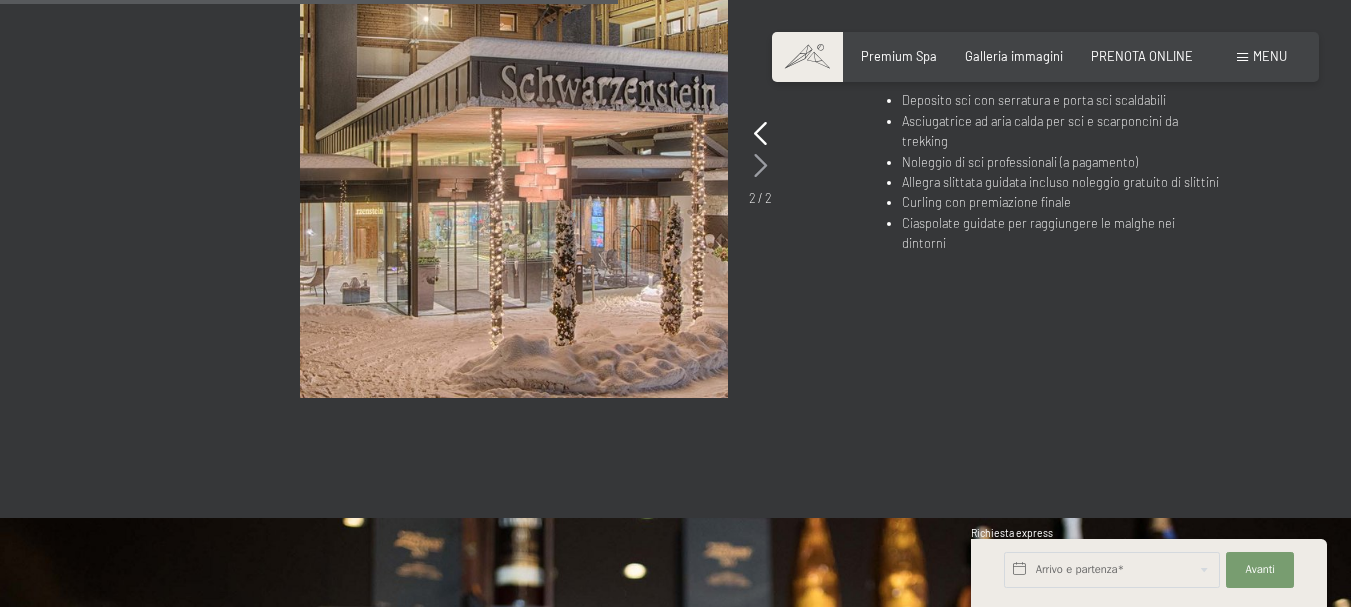 click at bounding box center (760, 166) 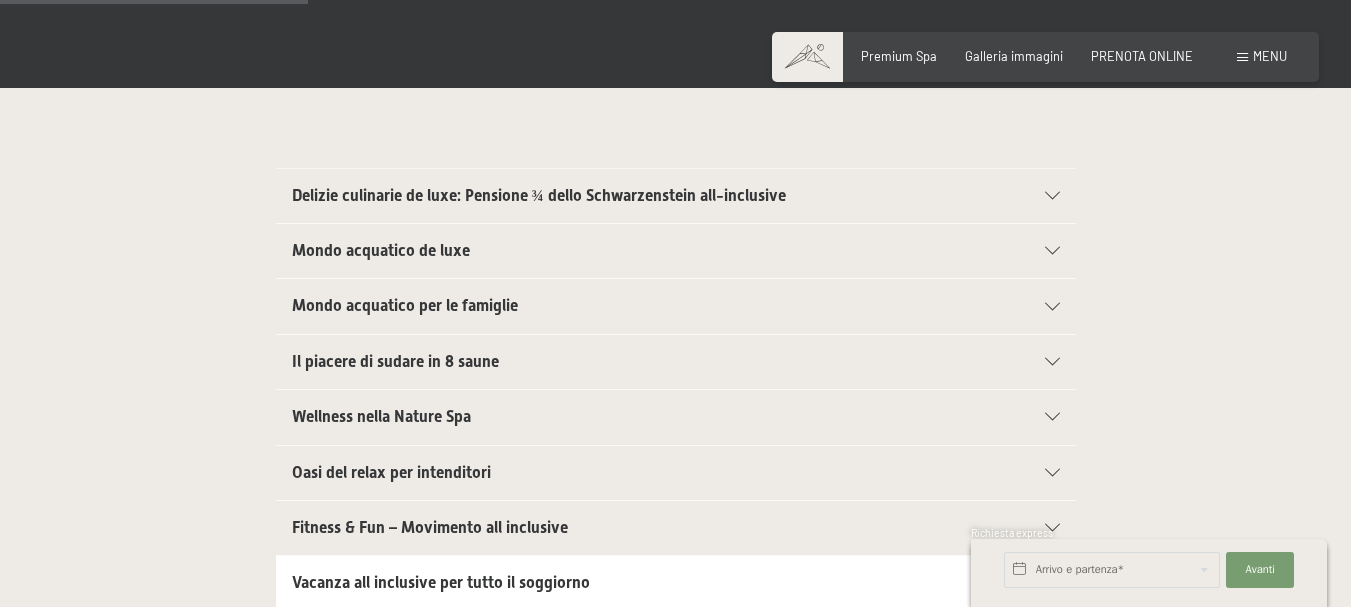 scroll, scrollTop: 167, scrollLeft: 0, axis: vertical 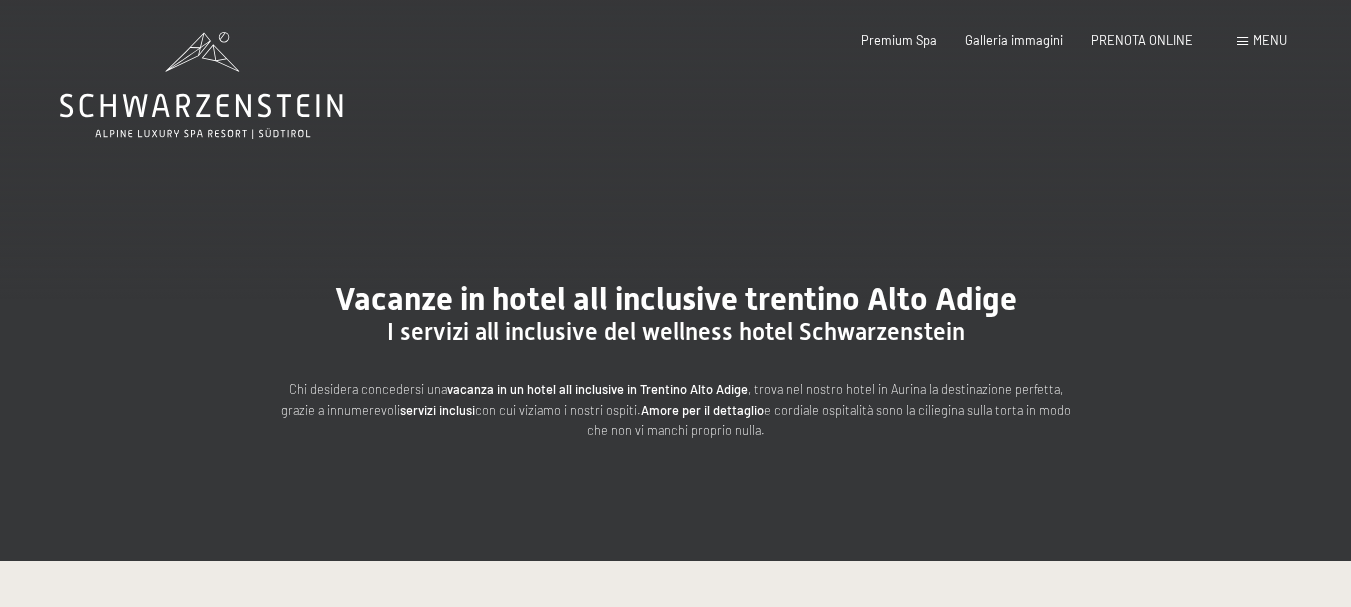 click on "Menu" at bounding box center [1270, 40] 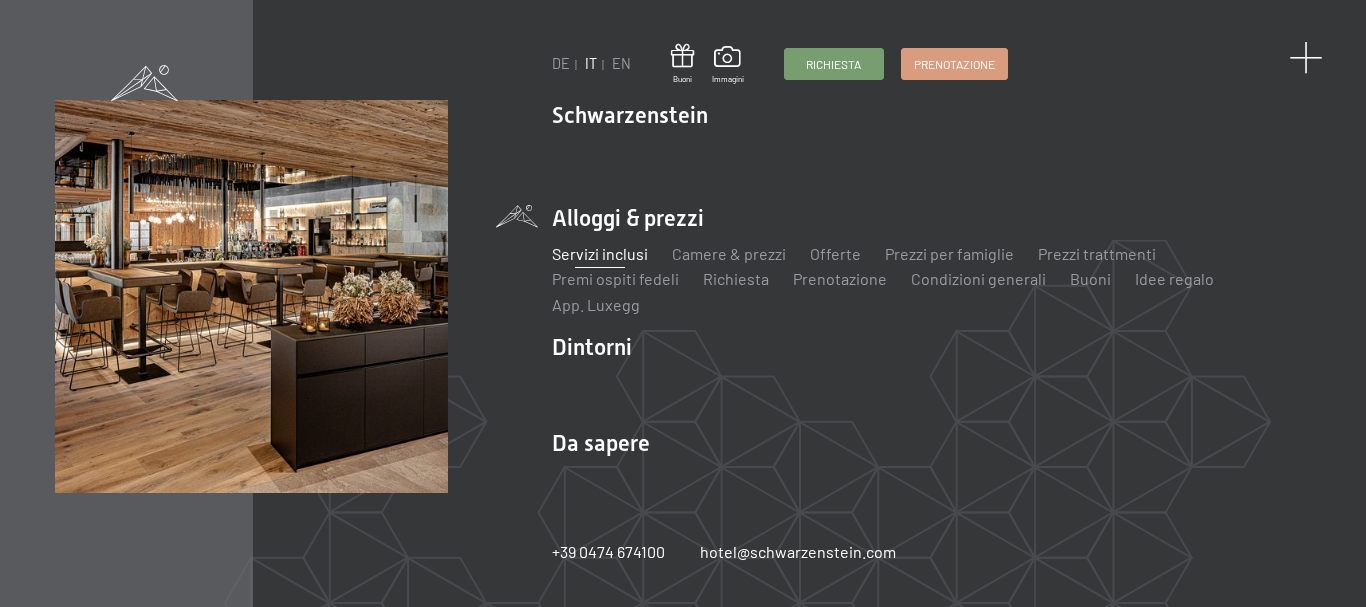 click at bounding box center [1305, 58] 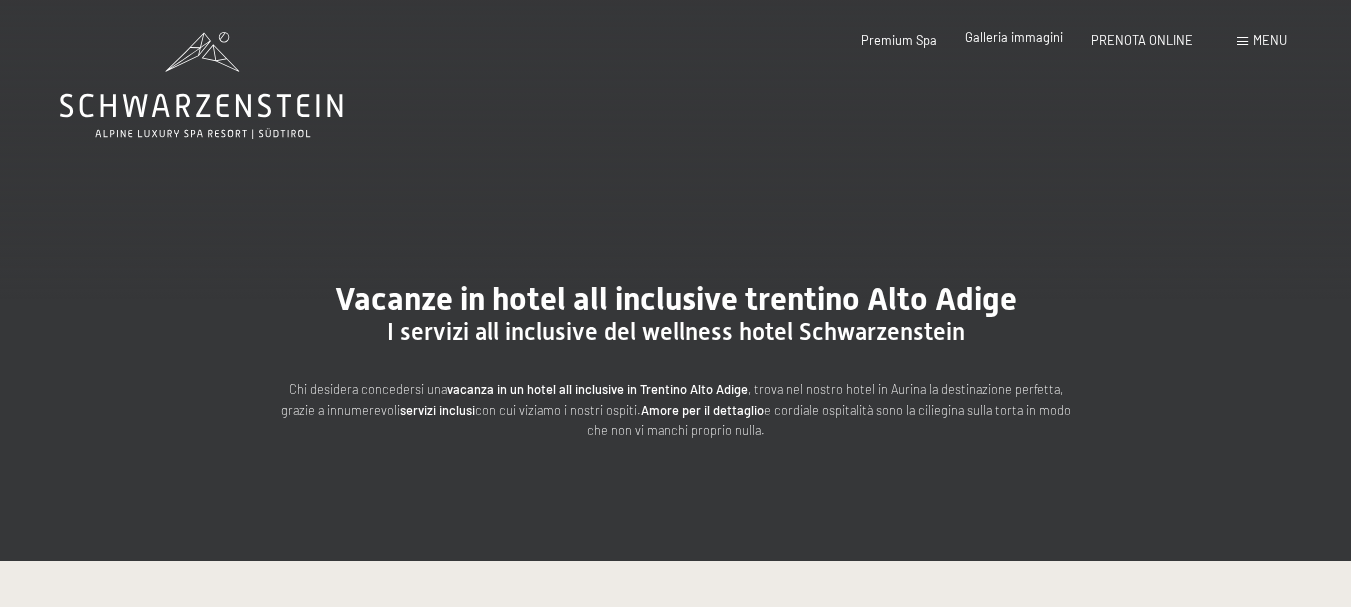 click on "Galleria immagini" at bounding box center [1014, 37] 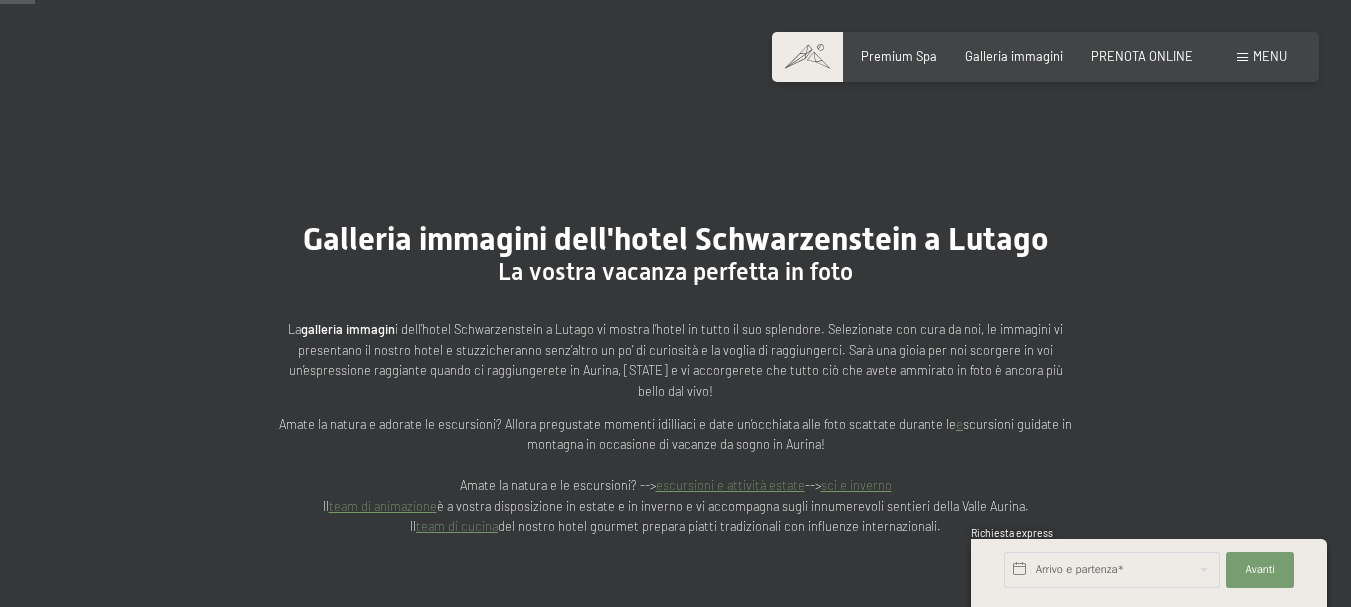 scroll, scrollTop: 500, scrollLeft: 0, axis: vertical 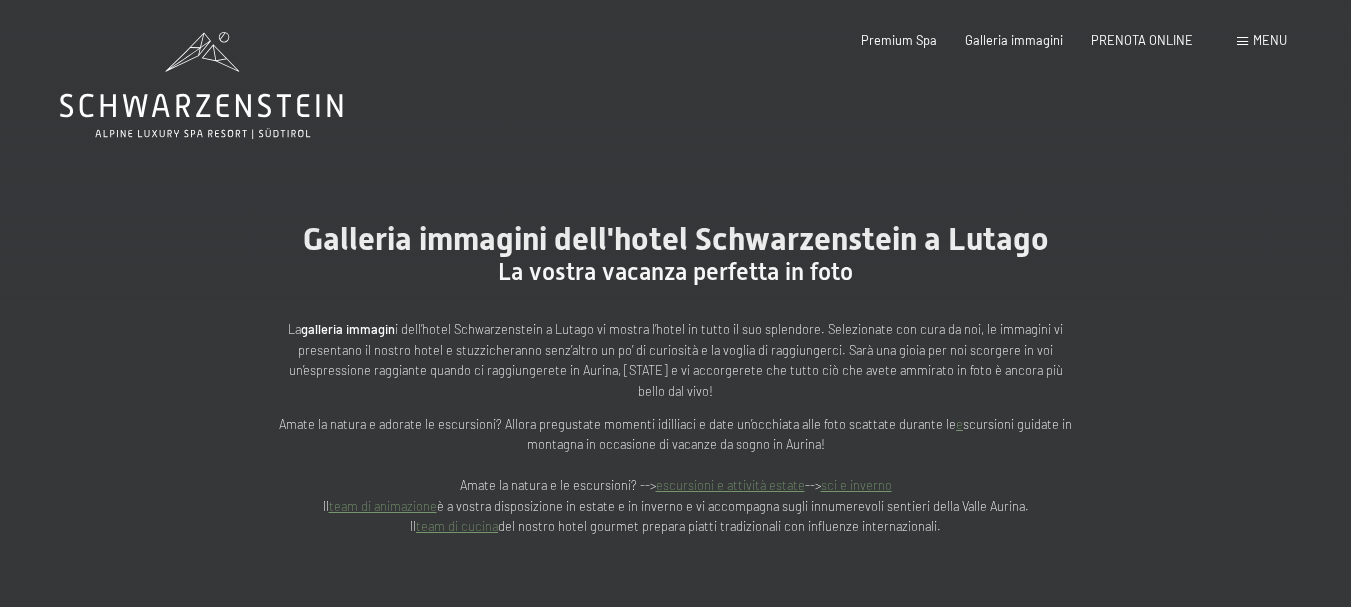 click on "Menu" at bounding box center [1270, 40] 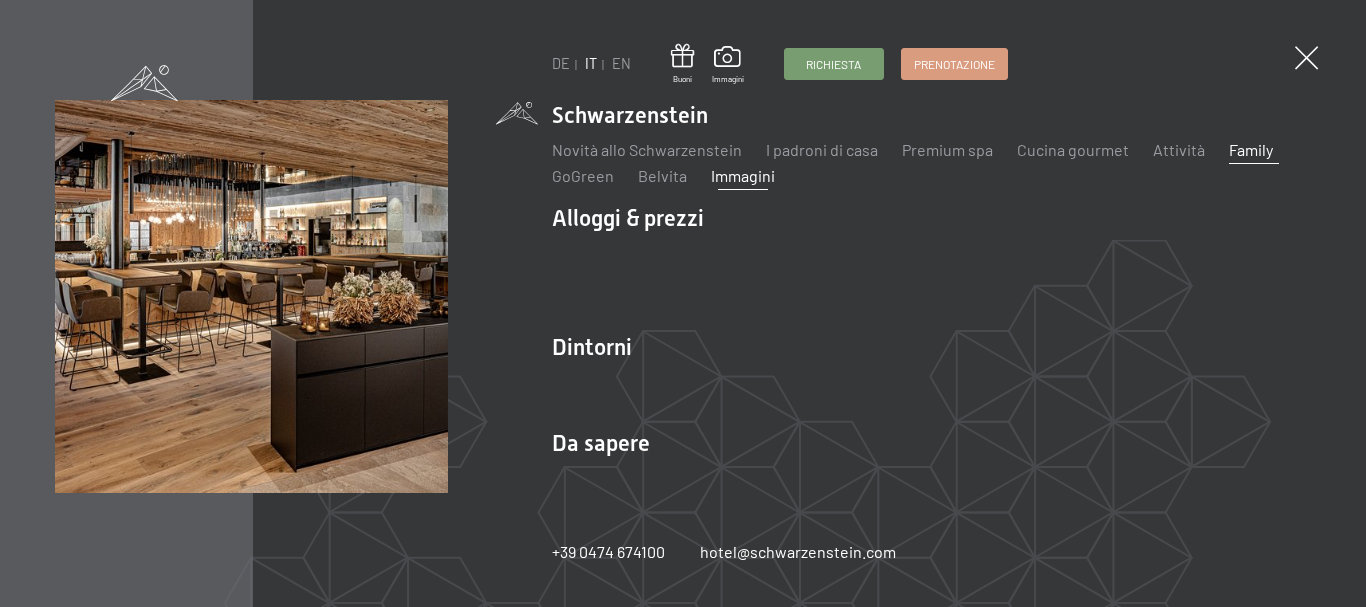 click on "Family" at bounding box center [1251, 149] 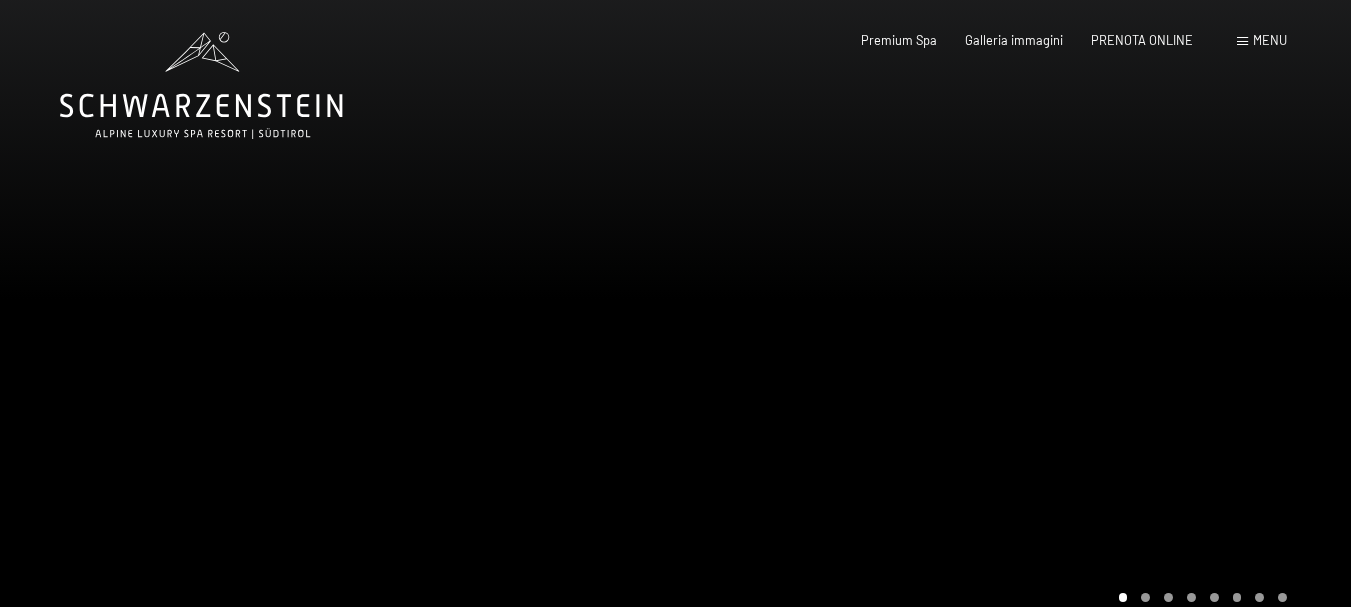 scroll, scrollTop: 0, scrollLeft: 0, axis: both 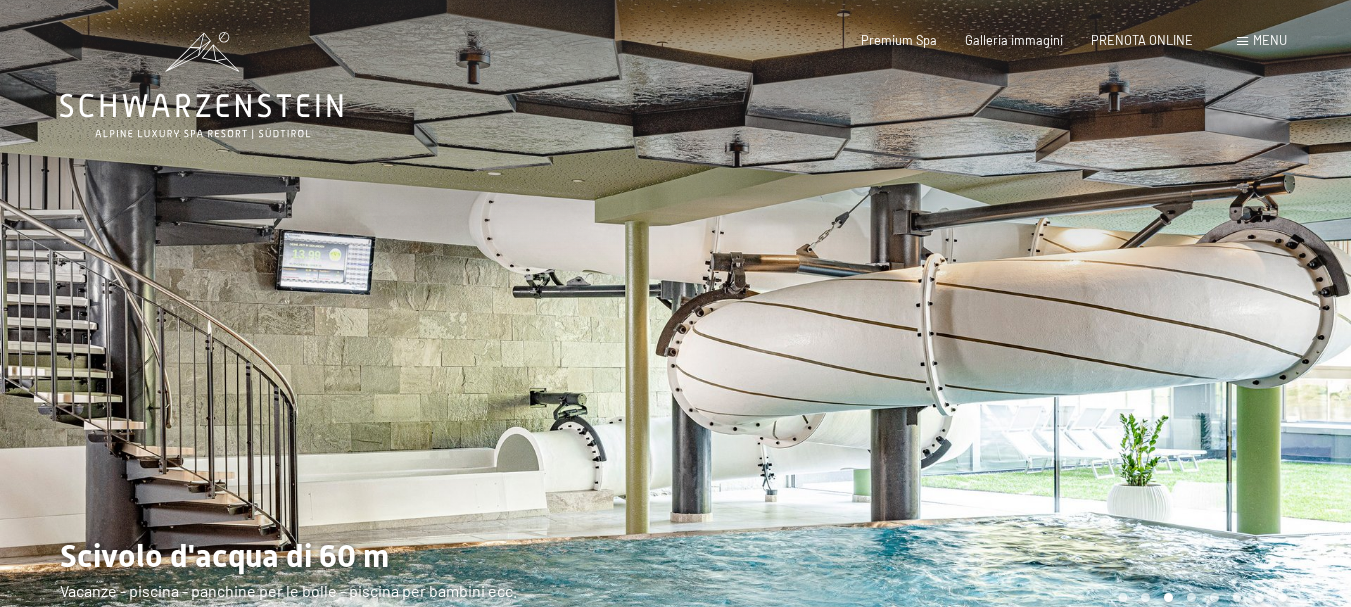 click at bounding box center [338, 325] 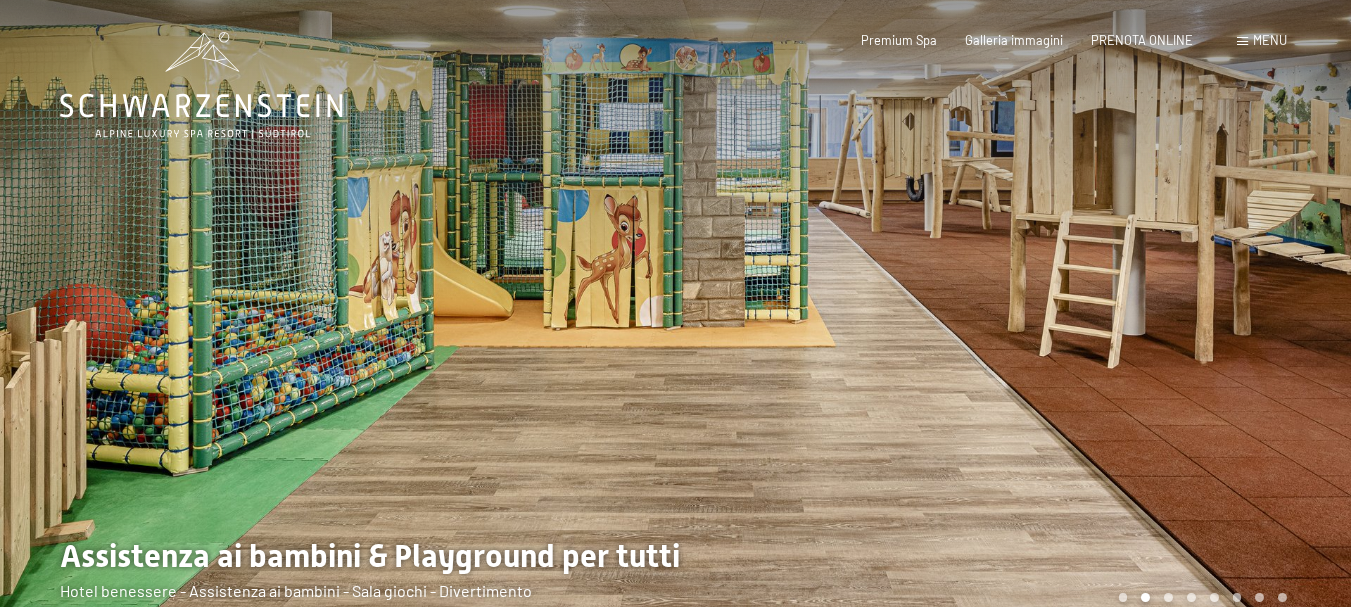 click at bounding box center (338, 325) 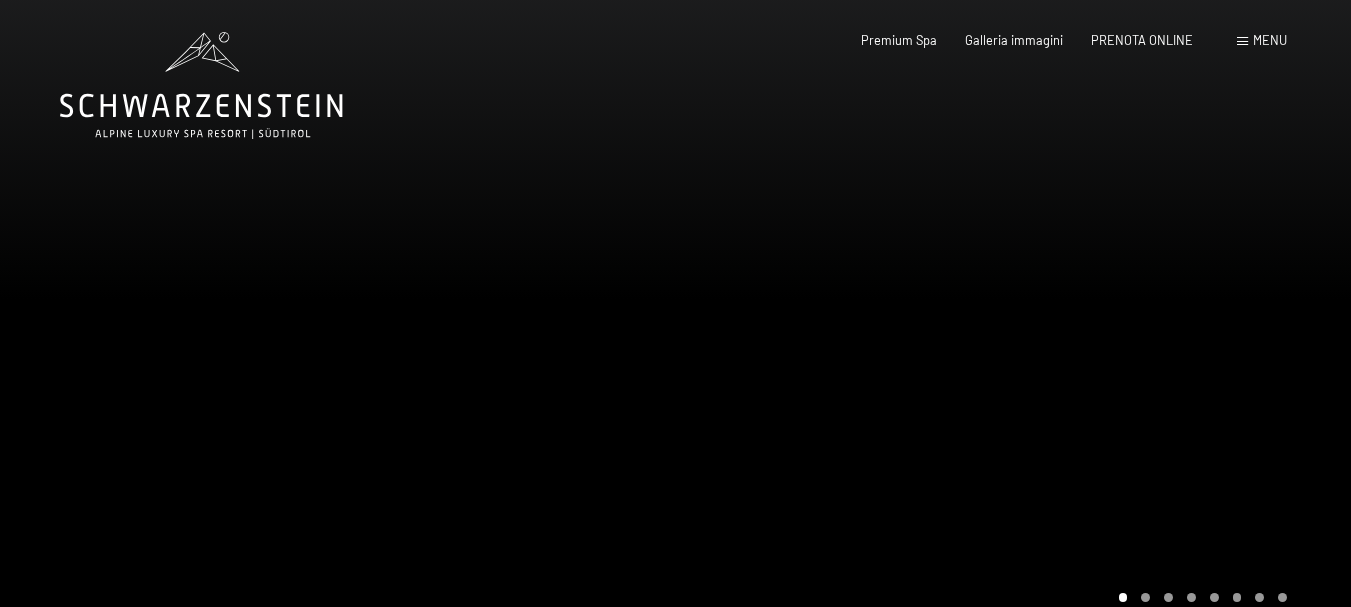 click at bounding box center (338, 325) 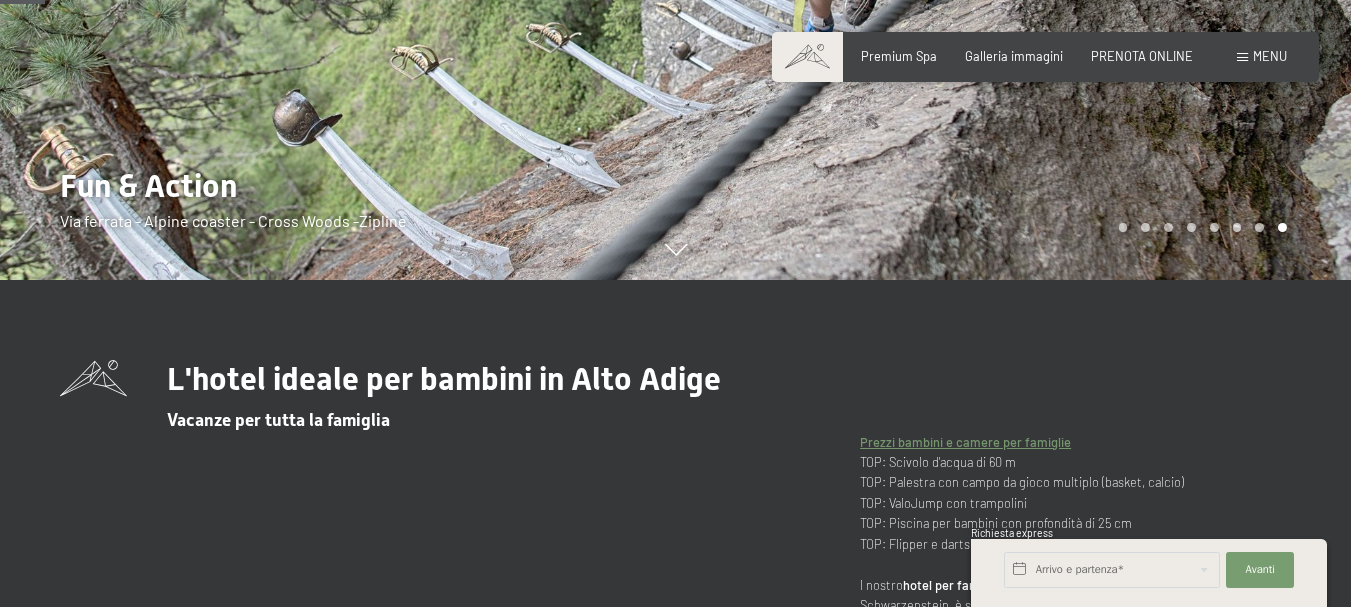 scroll, scrollTop: 100, scrollLeft: 0, axis: vertical 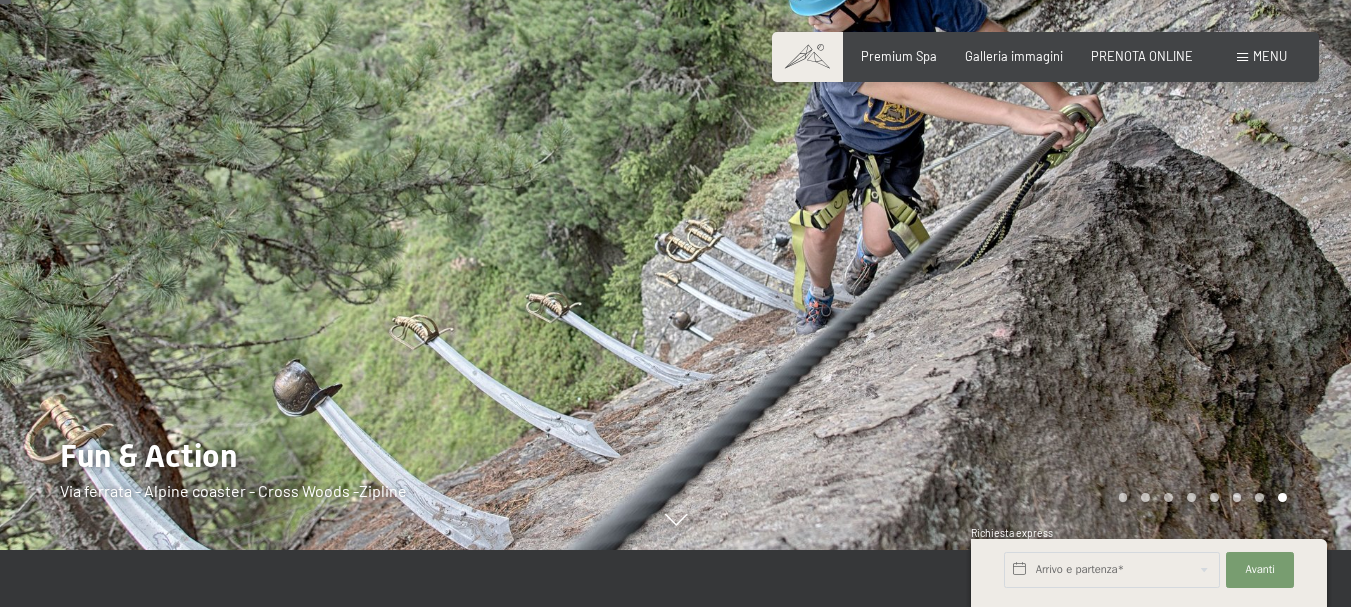 click at bounding box center [338, 225] 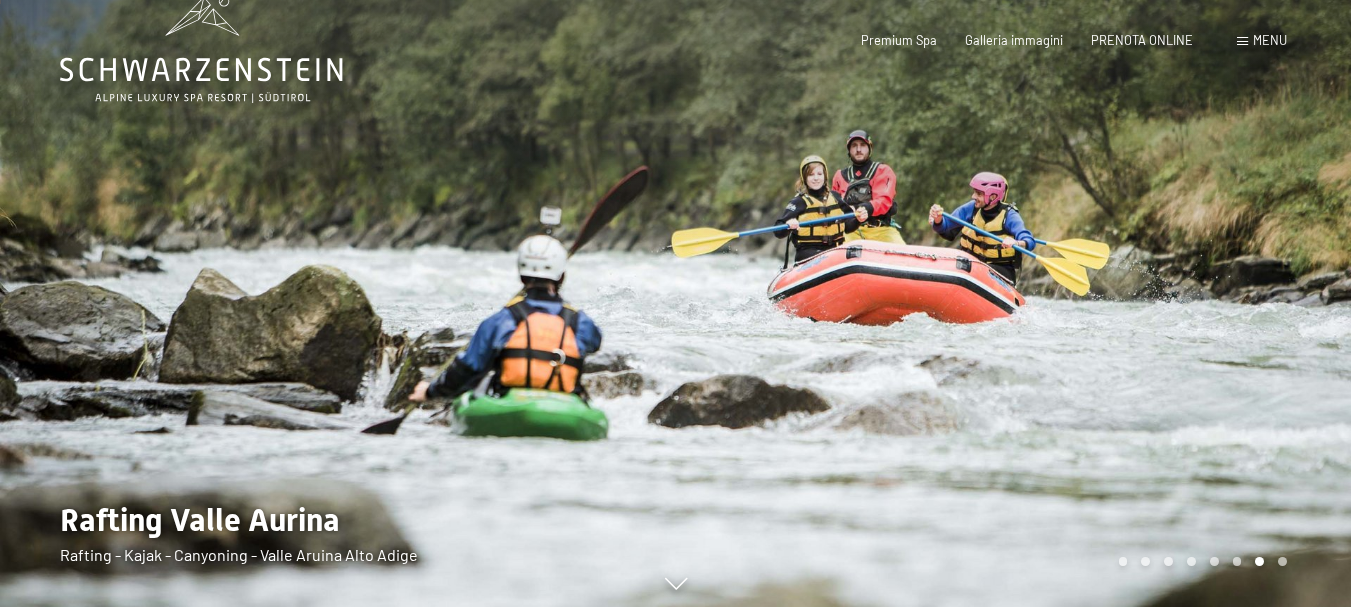 scroll, scrollTop: 0, scrollLeft: 0, axis: both 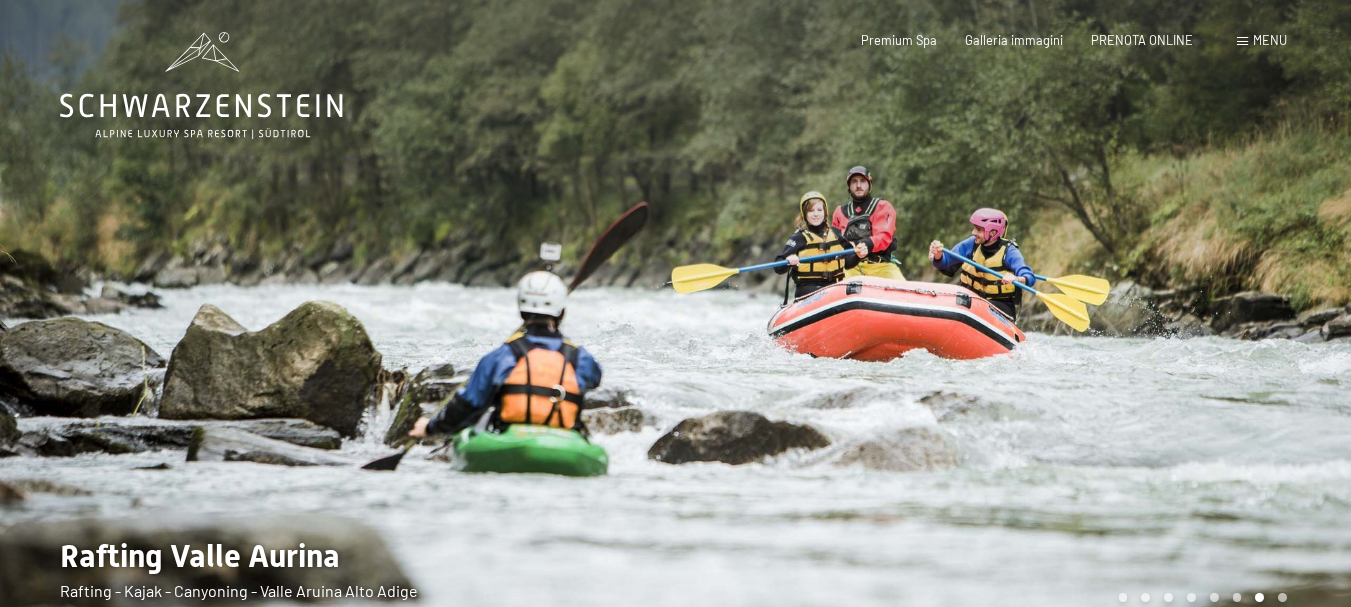 click at bounding box center (1014, 325) 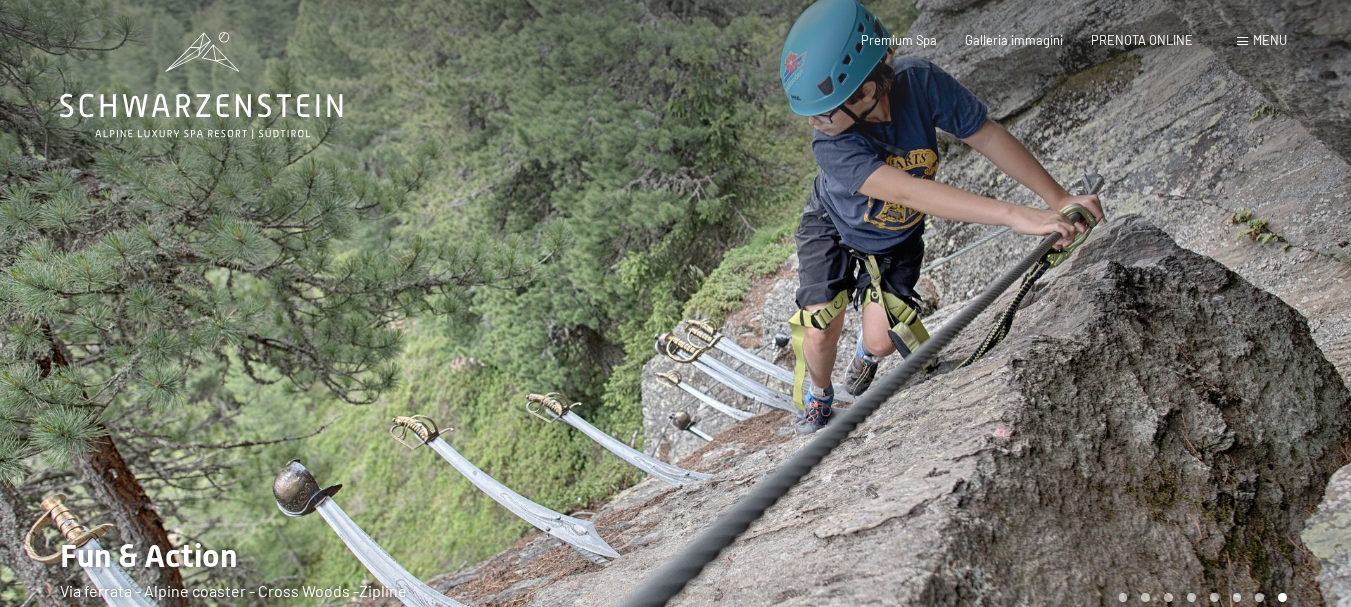 click at bounding box center [1014, 325] 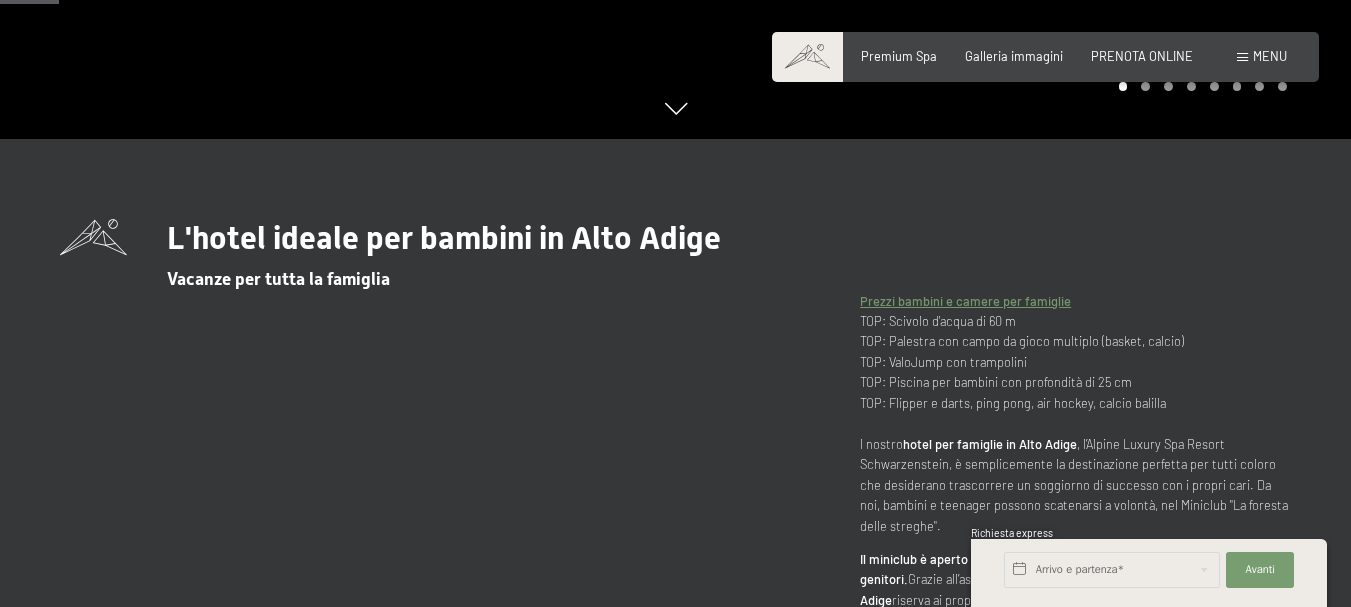 scroll, scrollTop: 500, scrollLeft: 0, axis: vertical 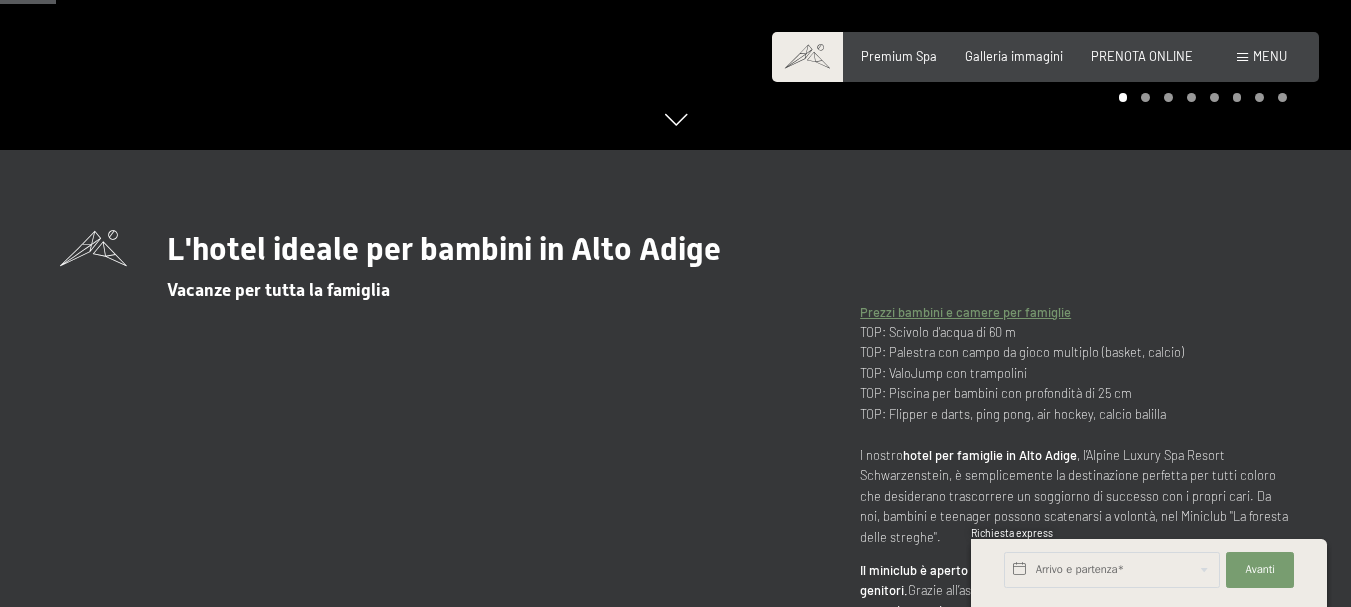click on "Prezzi bambini e camere per famiglie  TOP: Scivolo d'acqua di 60 m  TOP: Palestra con campo da gioco multiplo (basket, calcio)  TOP: ValoJump con trampolini  TOP: Piscina per bambini con profondità di 25 cm  TOP: Flipper e darts, ping pong, air hockey, calcio balilla    l nostro  hotel per famiglie in [REGION] , l’Alpine Luxury Spa Resort Schwarzenstein, è semplicemente la destinazione perfetta per tutti coloro che desiderano trascorrere un soggiorno di successo con i propri cari. Da noi, bambini e teenager possono scatenarsi a volontà, nel Miniclub "La foresta delle streghe"." at bounding box center [1075, 425] 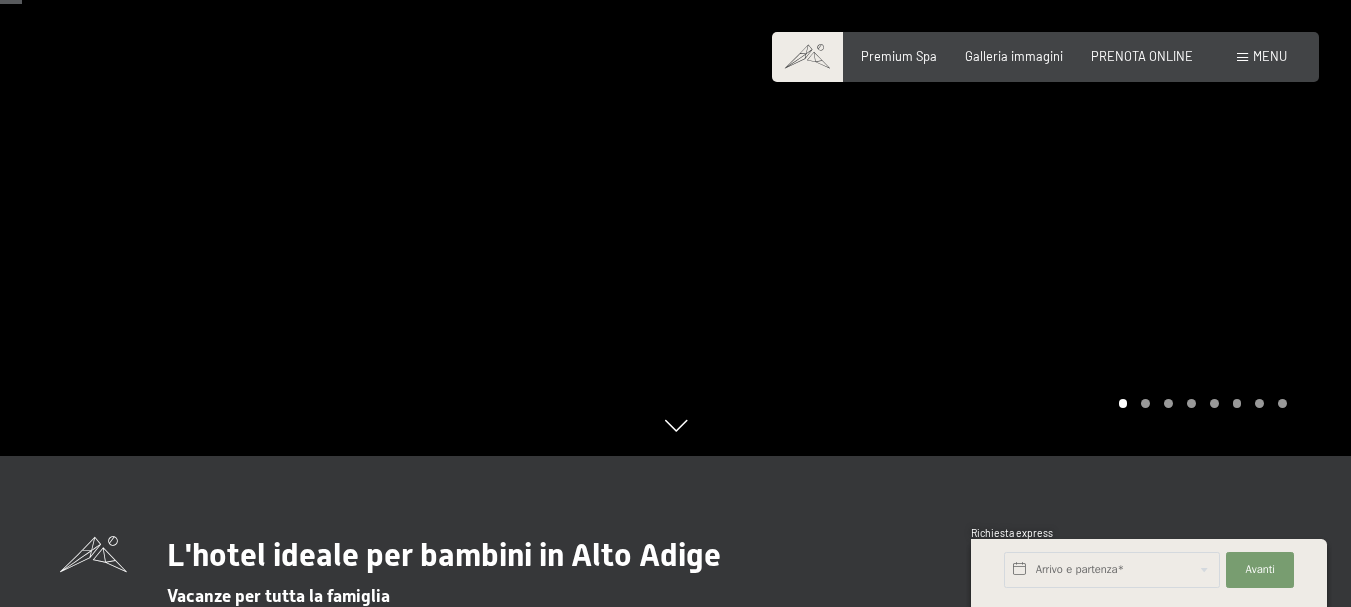 scroll, scrollTop: 0, scrollLeft: 0, axis: both 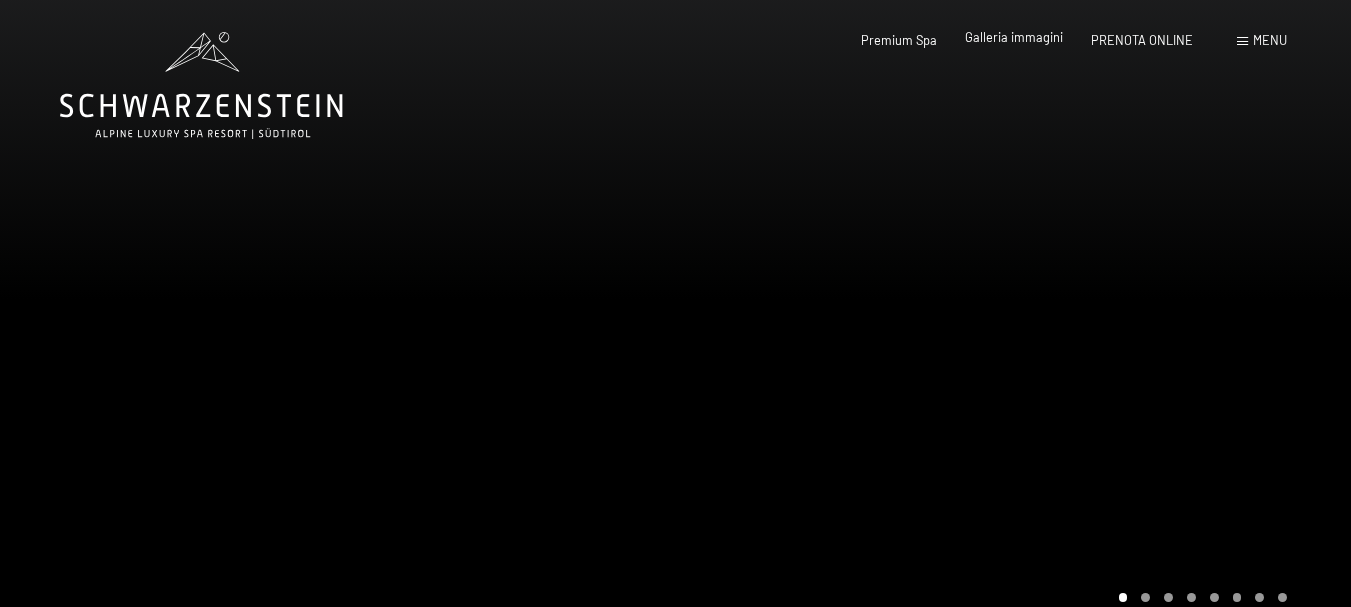 click on "Galleria immagini" at bounding box center [1014, 37] 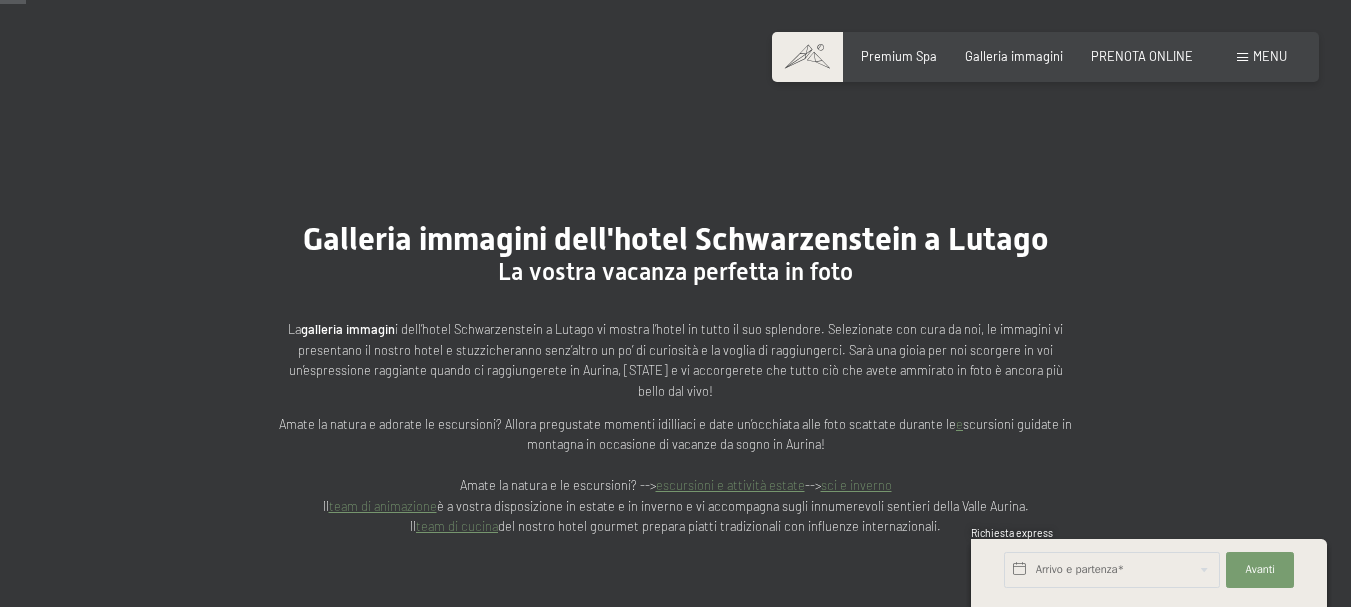 scroll, scrollTop: 617, scrollLeft: 0, axis: vertical 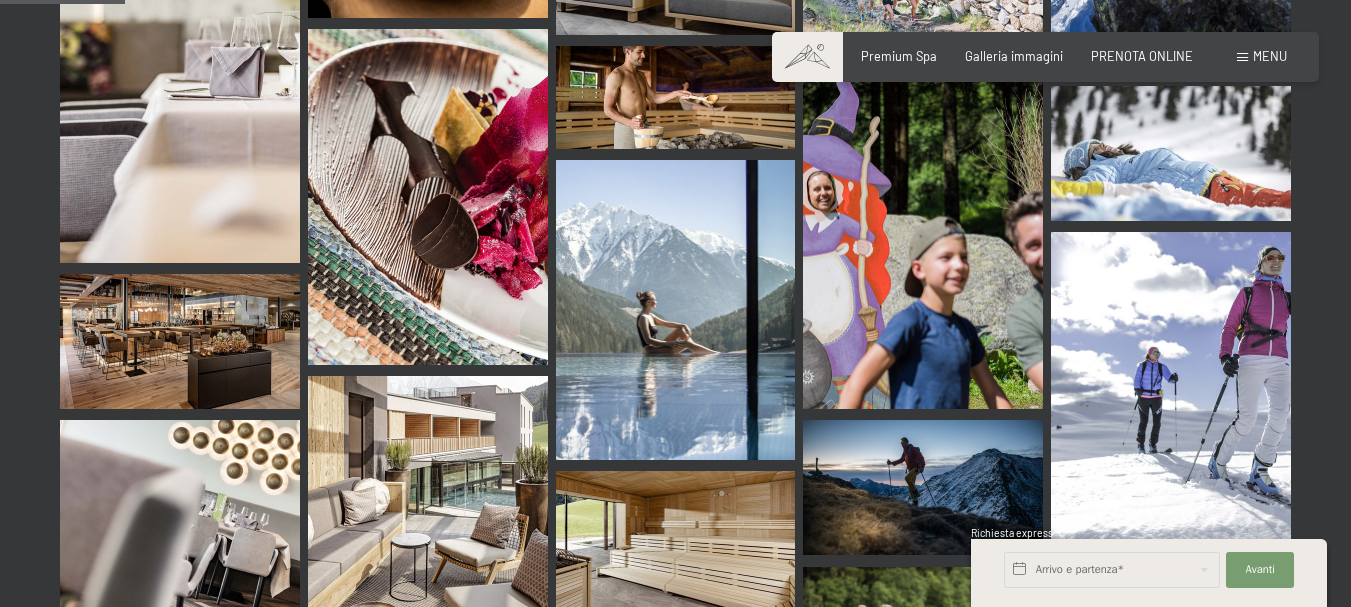 click at bounding box center (923, 242) 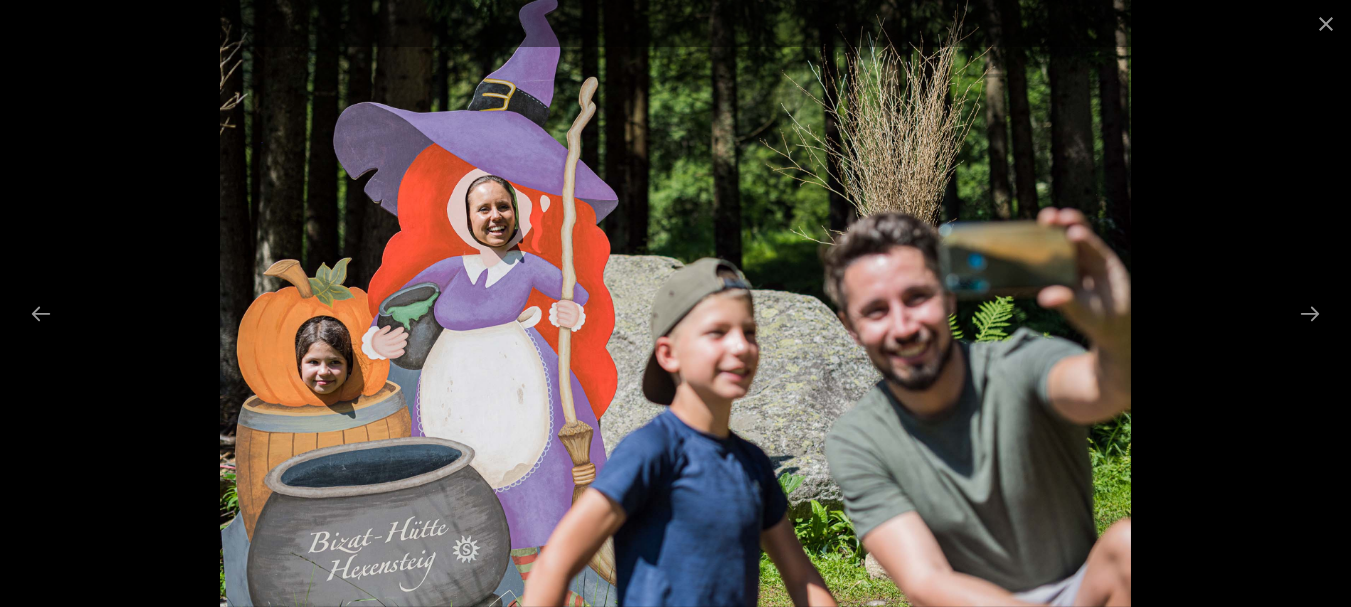 click at bounding box center [675, 303] 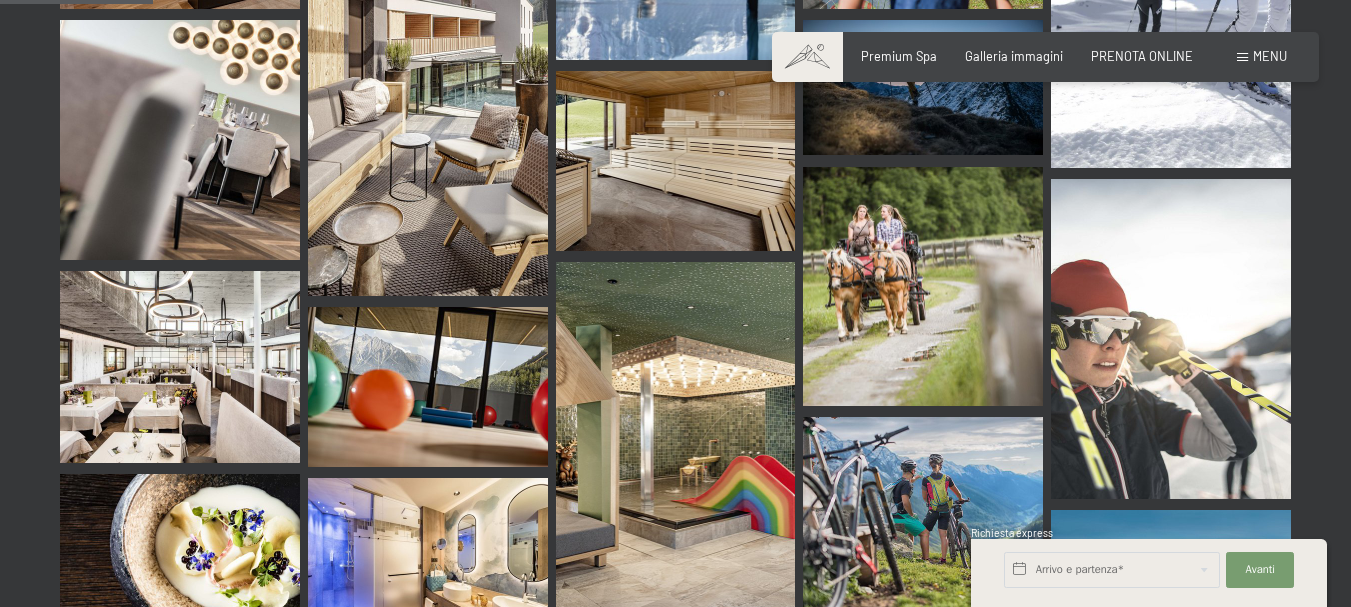 scroll, scrollTop: 2300, scrollLeft: 0, axis: vertical 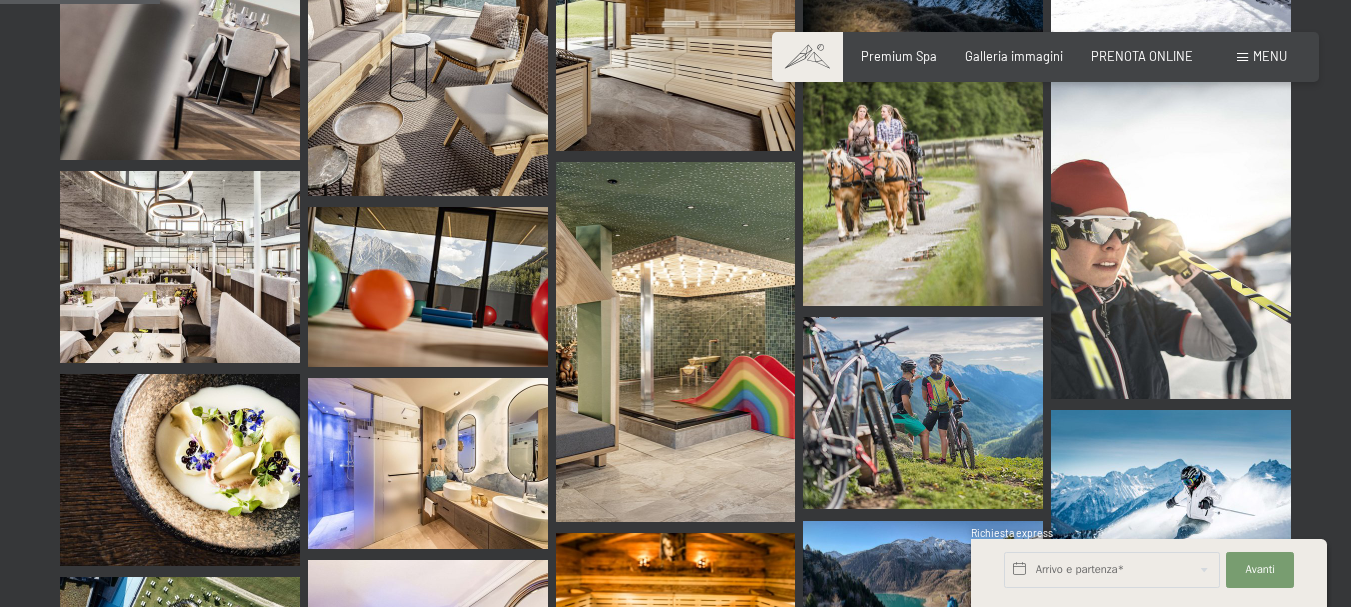 click at bounding box center (676, 342) 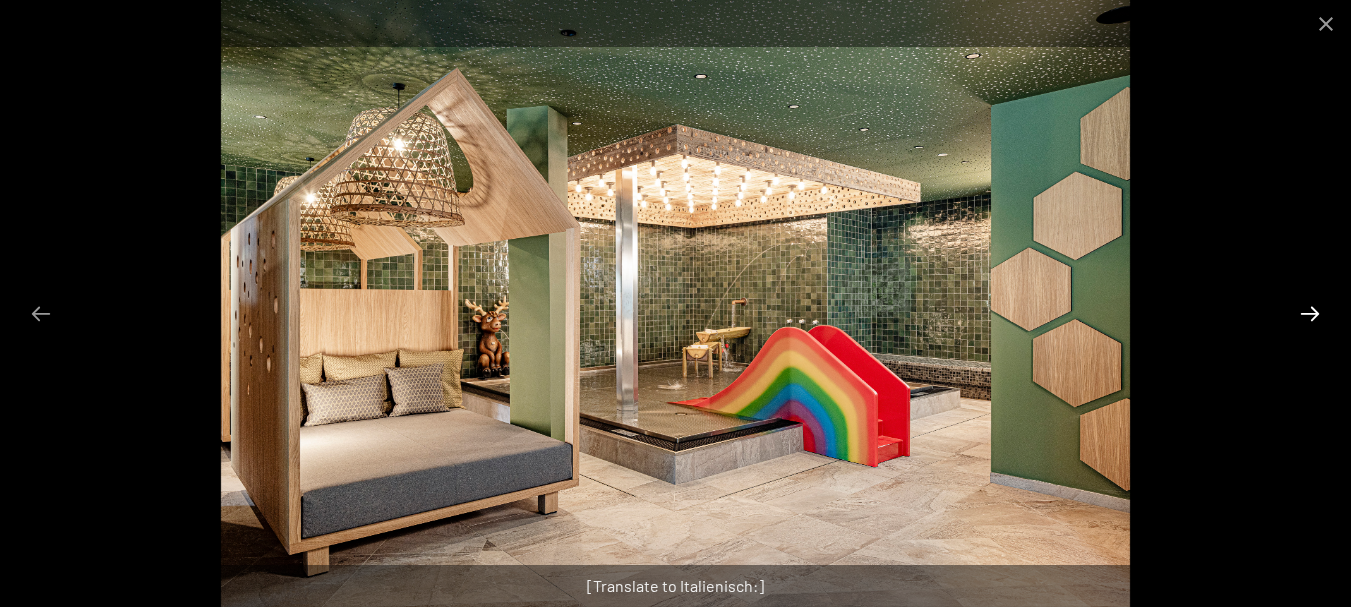click at bounding box center [1310, 313] 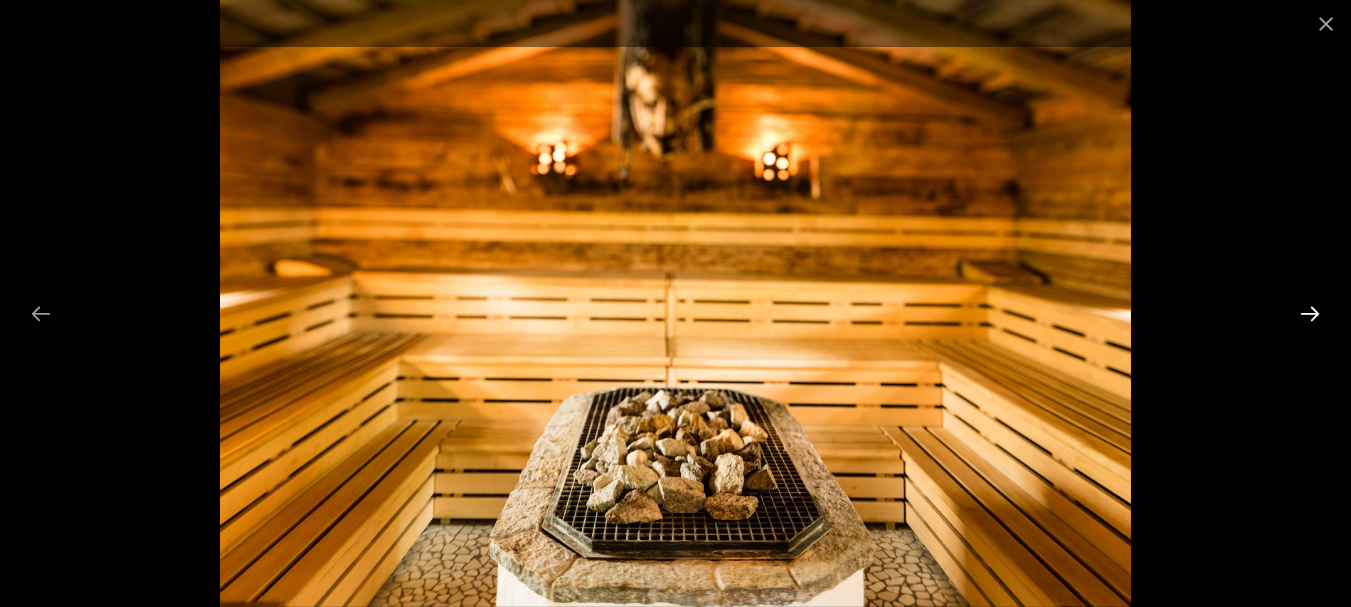 click at bounding box center (1310, 313) 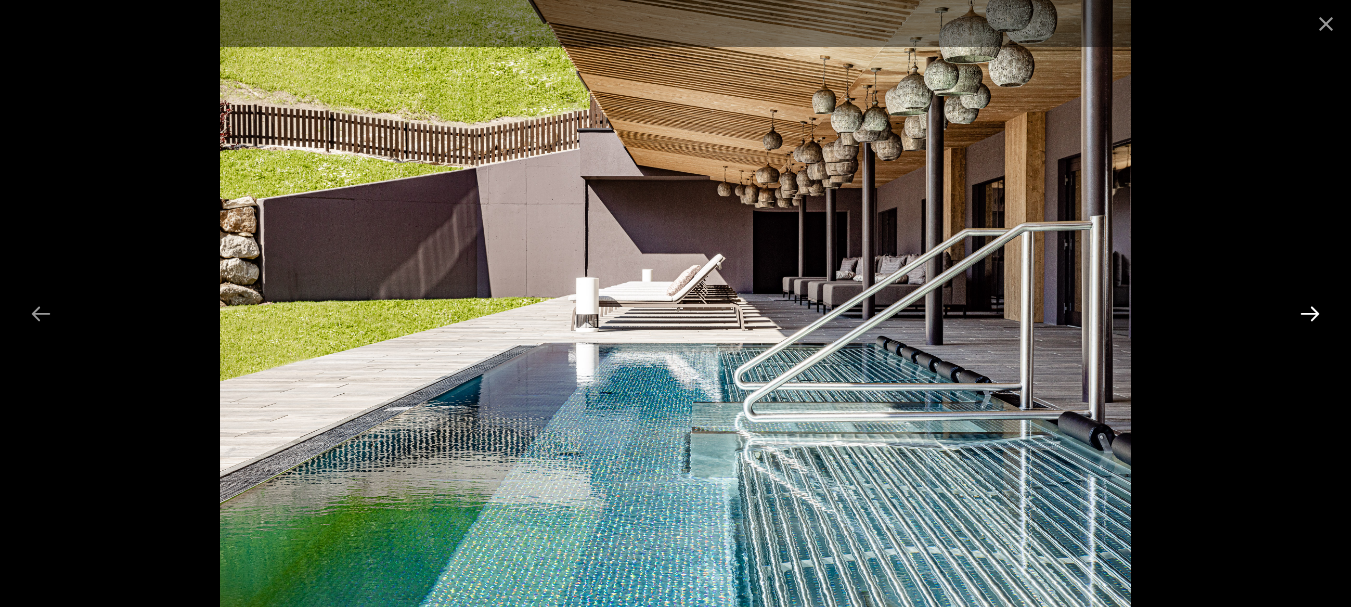 click at bounding box center [1310, 313] 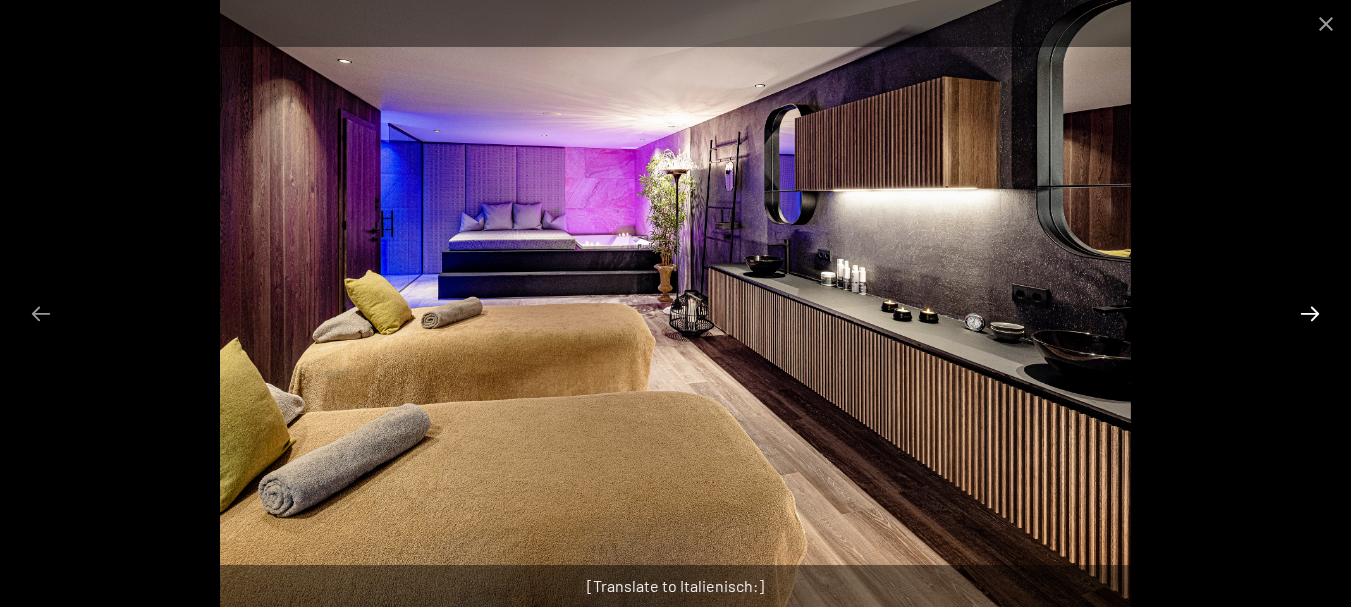 click at bounding box center (1310, 313) 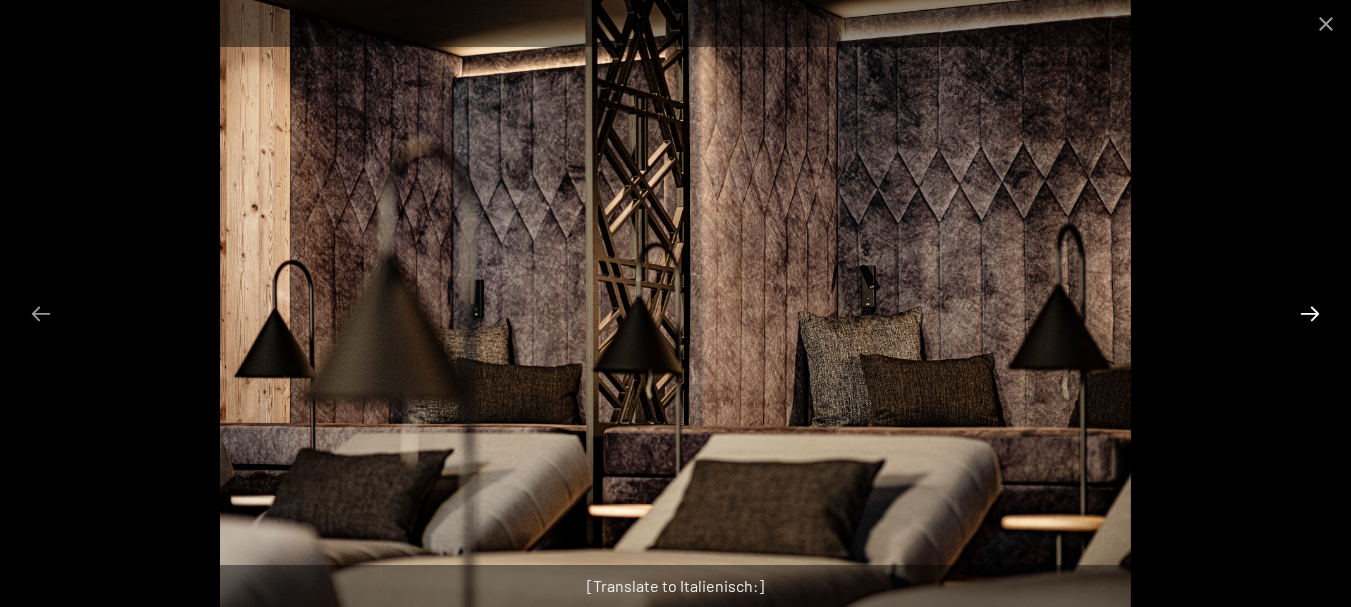 click at bounding box center (1310, 313) 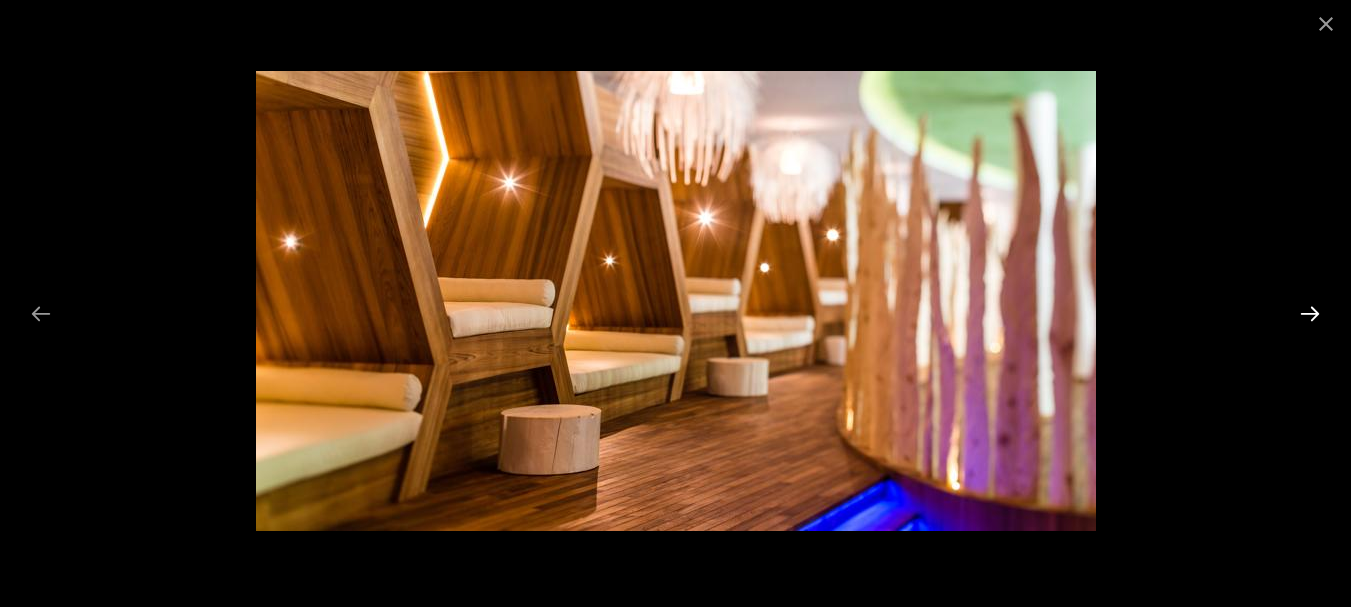 click at bounding box center [1310, 313] 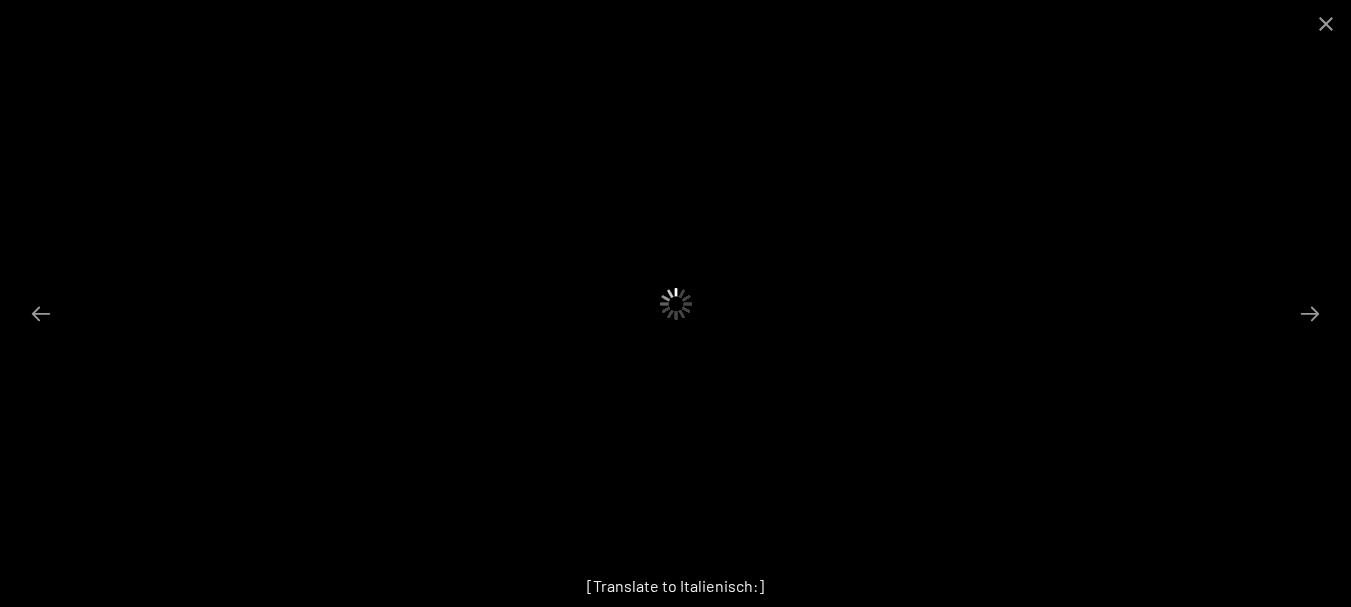 type 